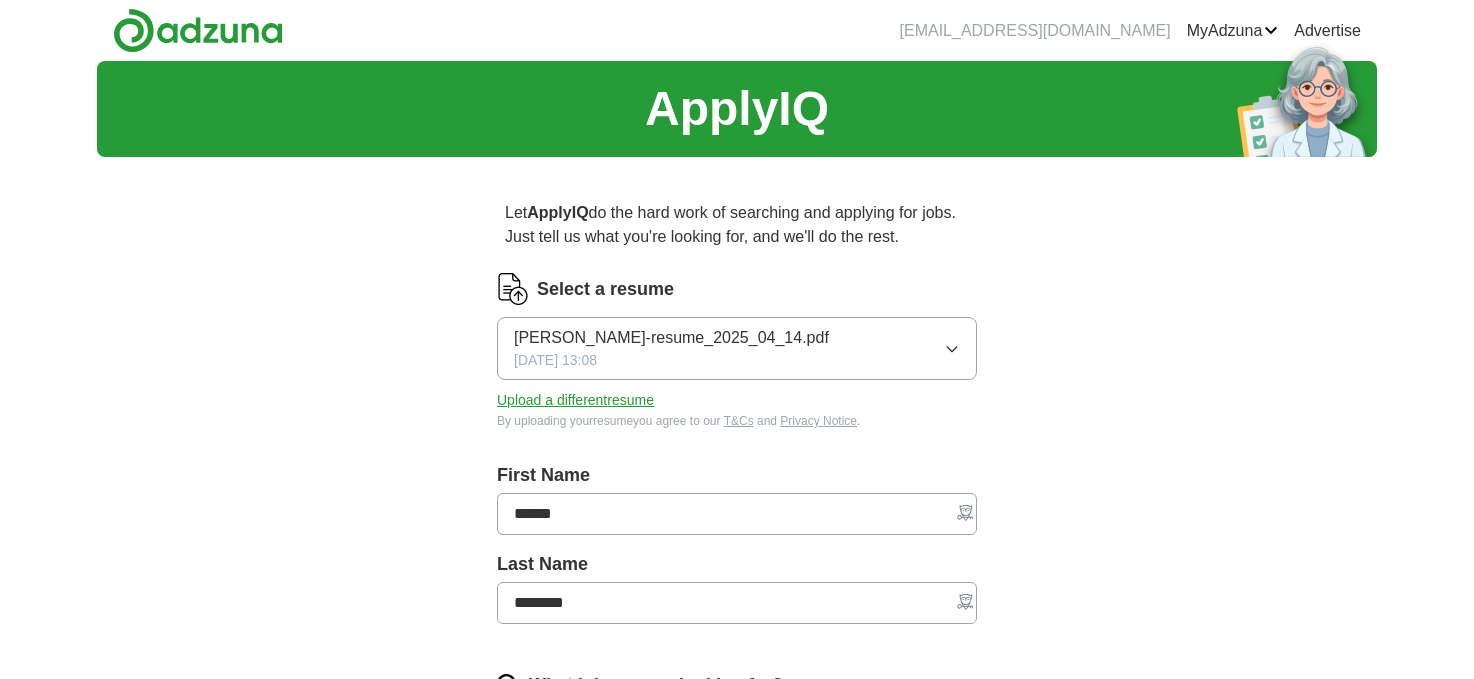 scroll, scrollTop: 0, scrollLeft: 0, axis: both 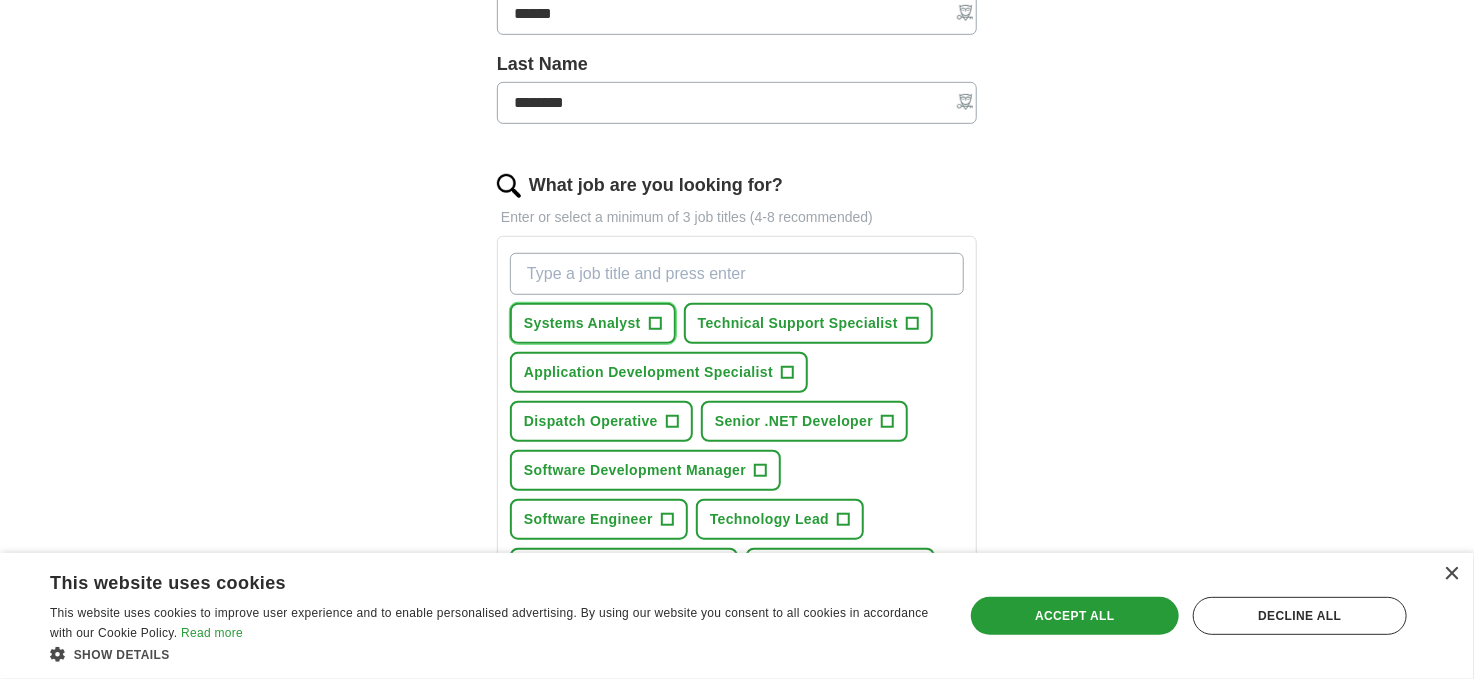 click on "+" at bounding box center [655, 324] 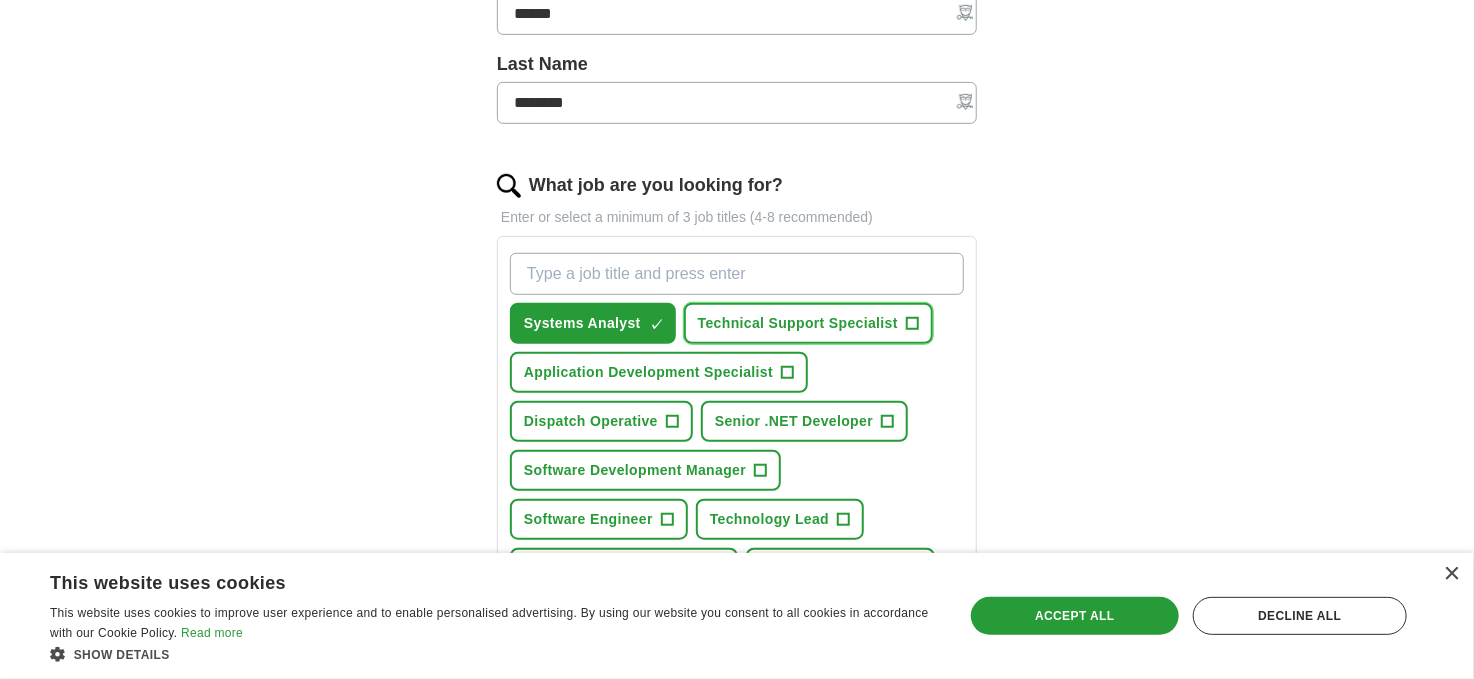 click on "+" at bounding box center (912, 324) 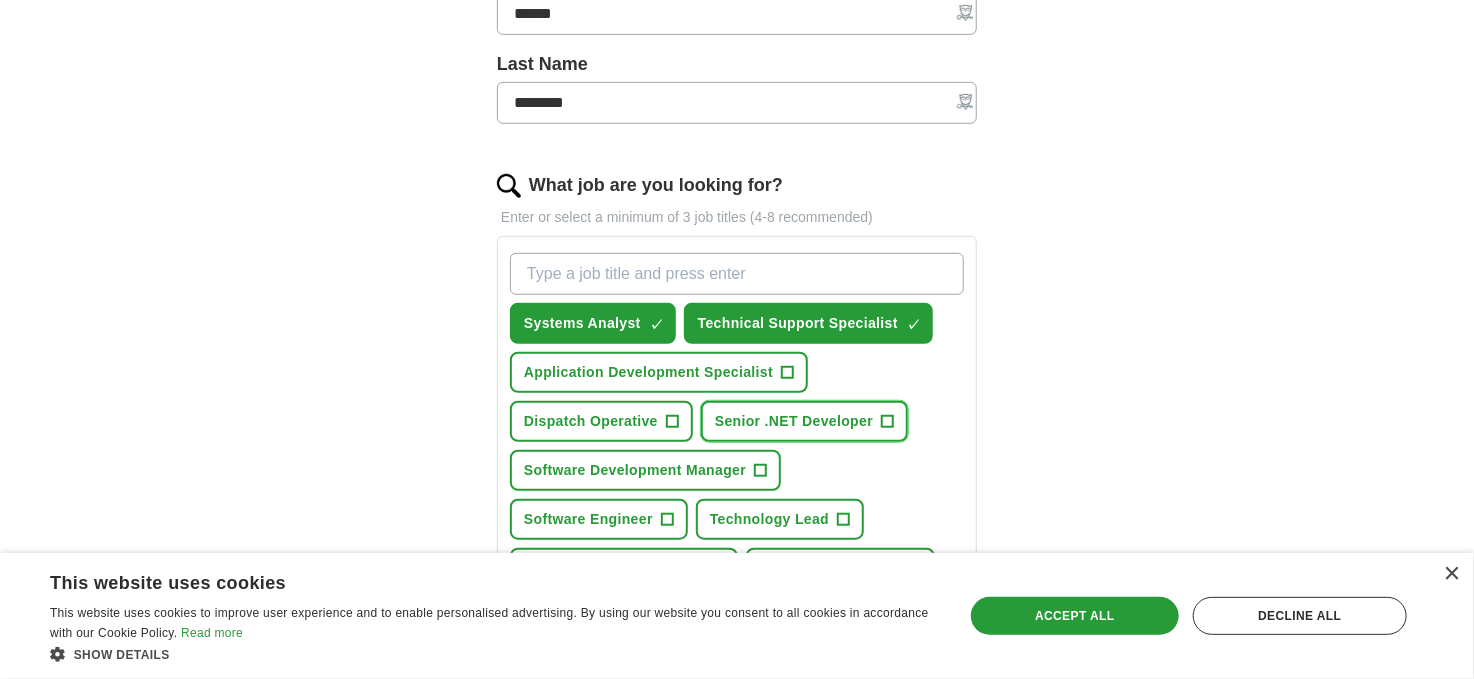 click on "+" at bounding box center [888, 422] 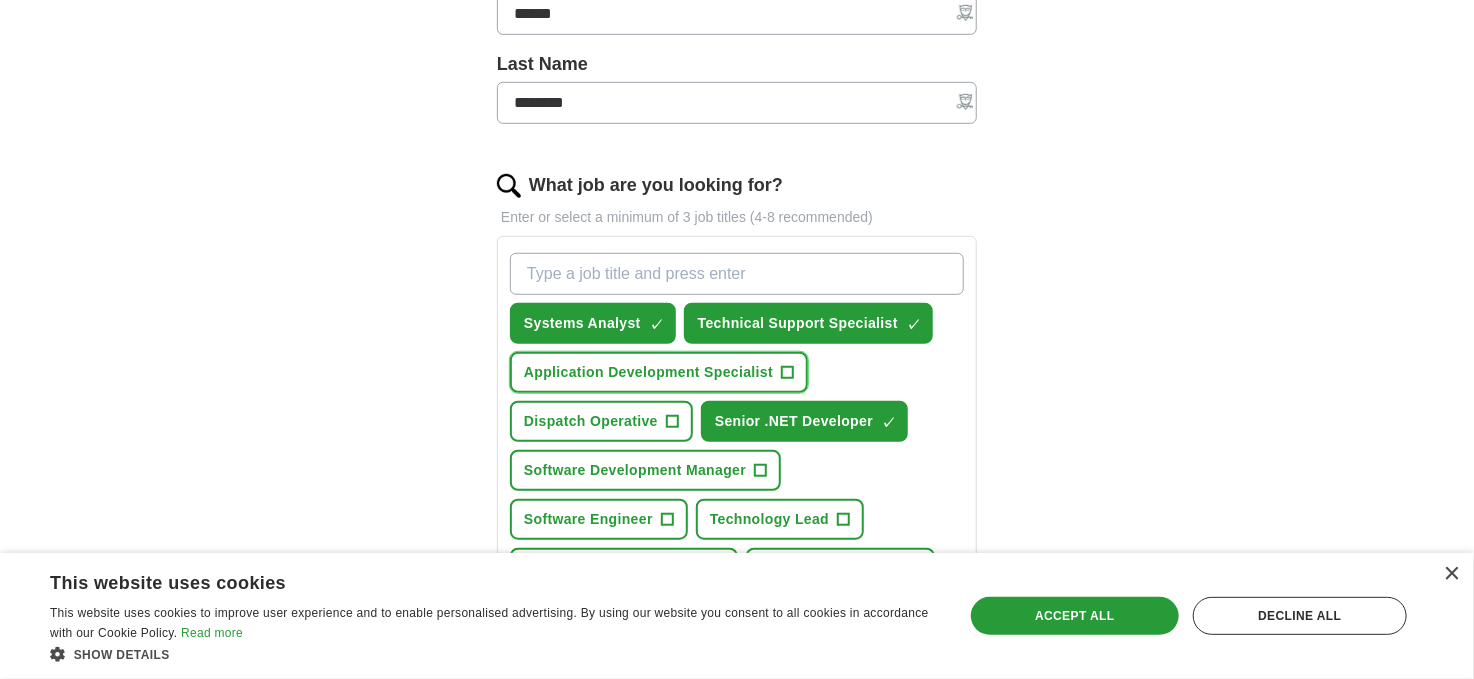 click on "+" at bounding box center [788, 373] 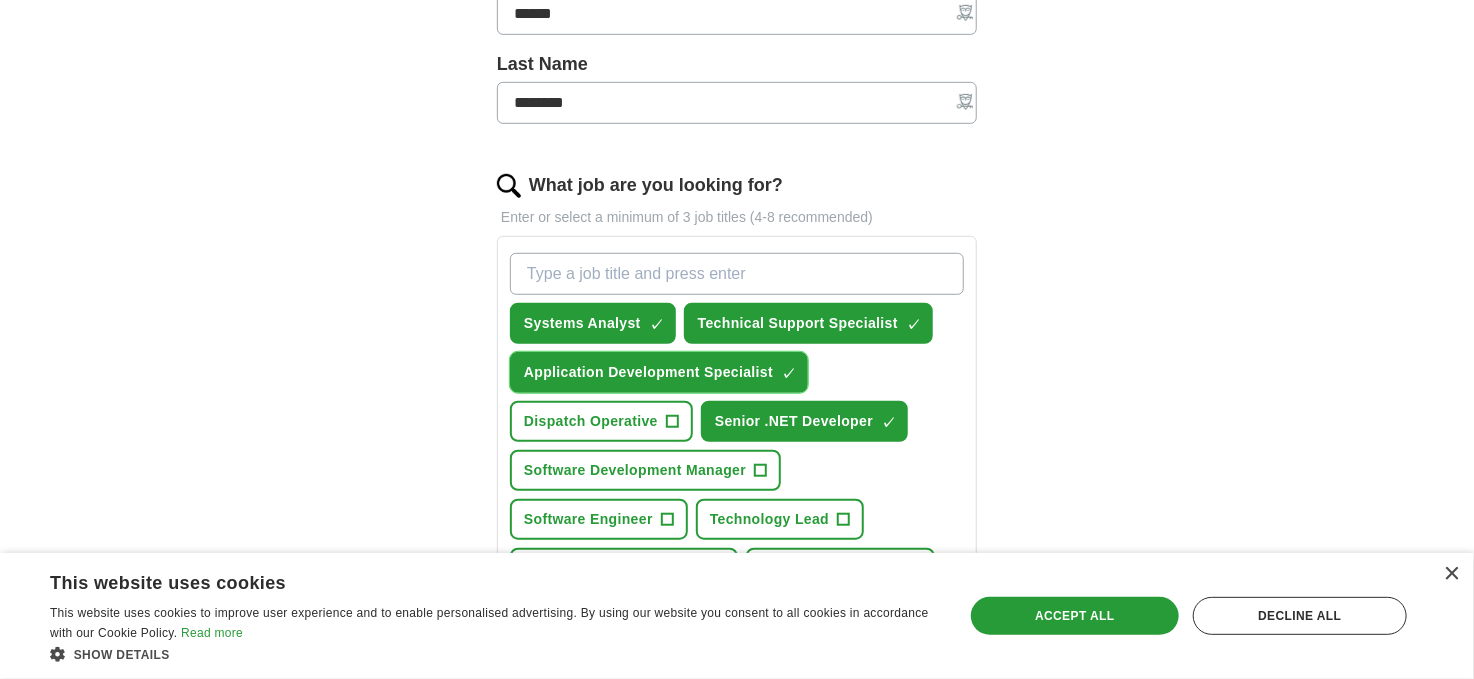 scroll, scrollTop: 600, scrollLeft: 0, axis: vertical 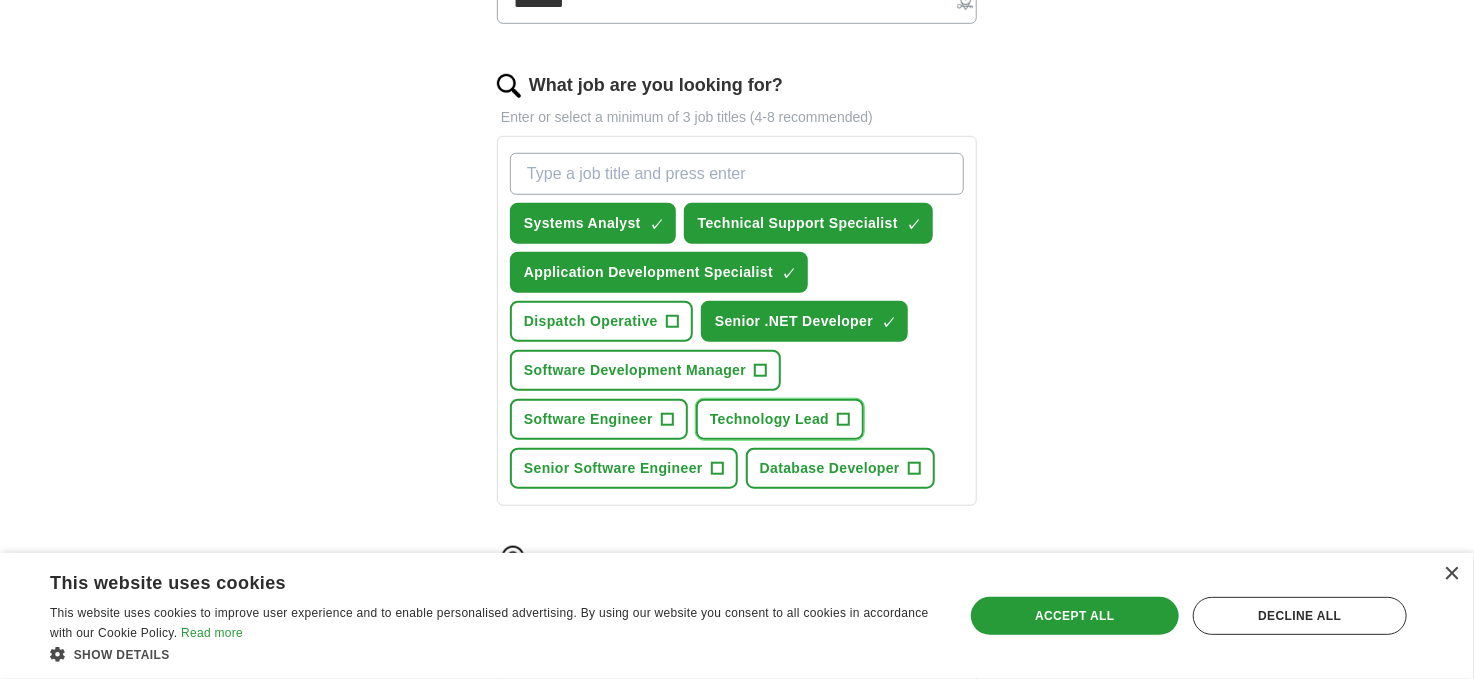 click on "+" at bounding box center (844, 420) 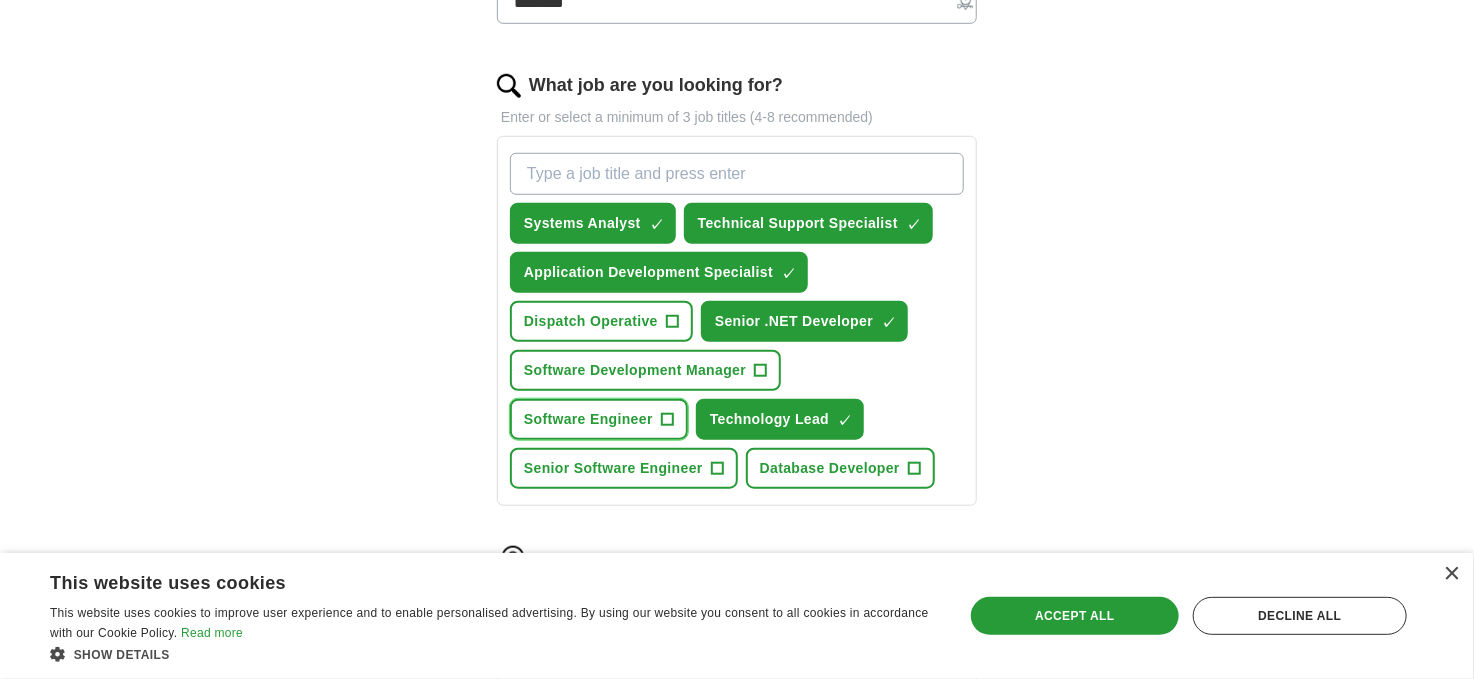 click on "+" at bounding box center (667, 420) 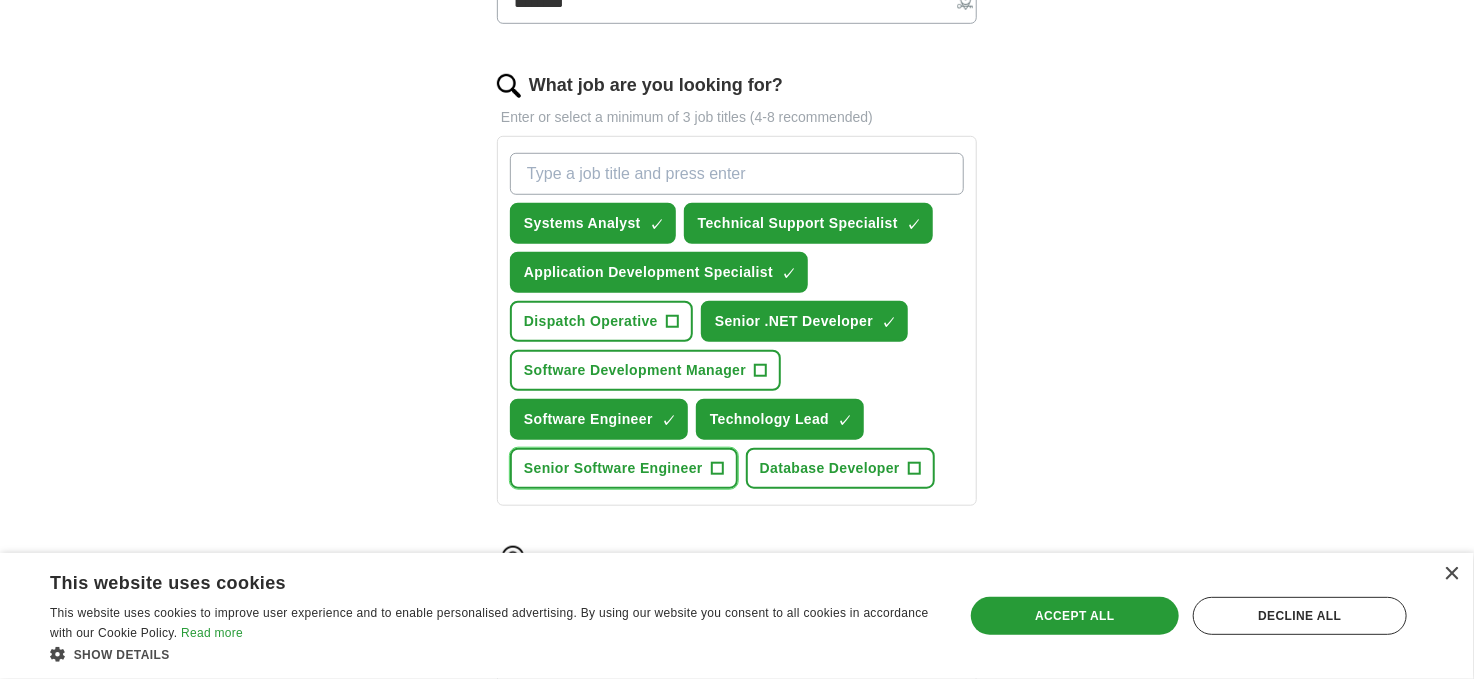 click on "+" at bounding box center [717, 469] 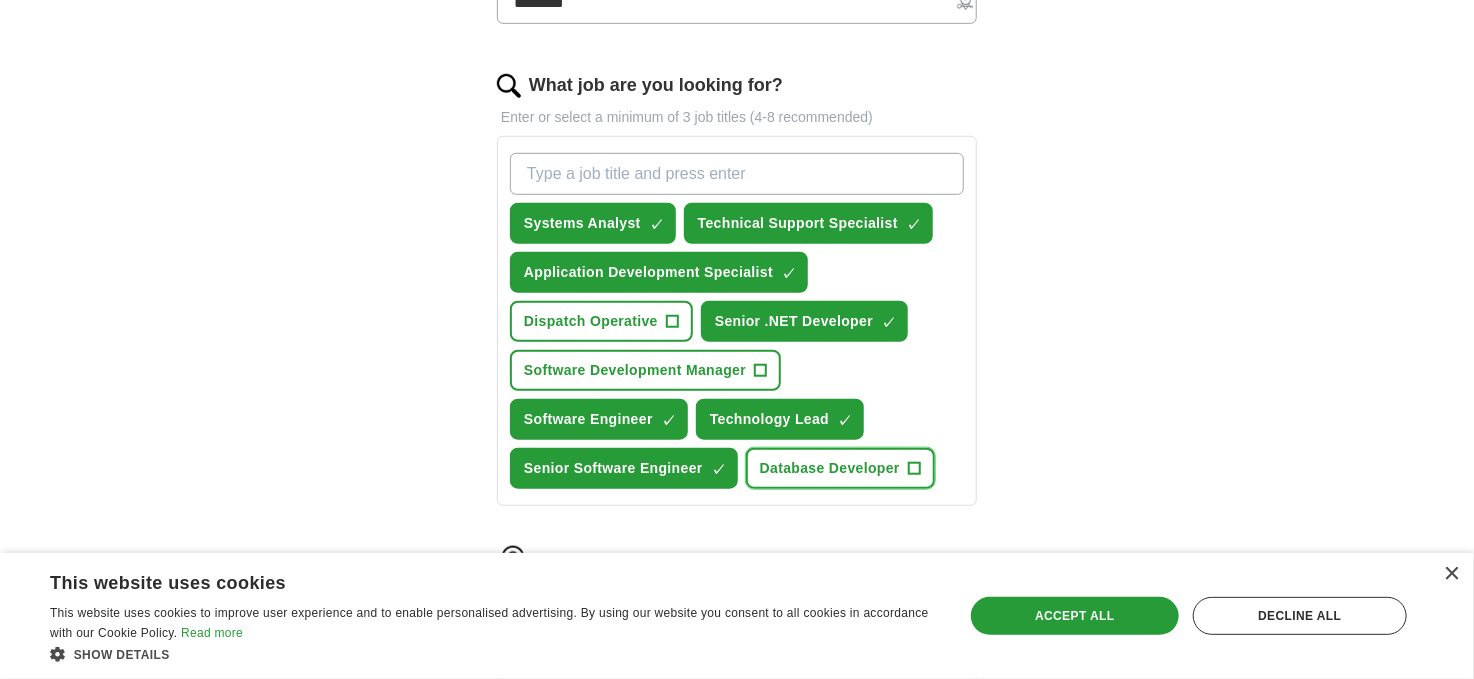 click on "+" at bounding box center [914, 469] 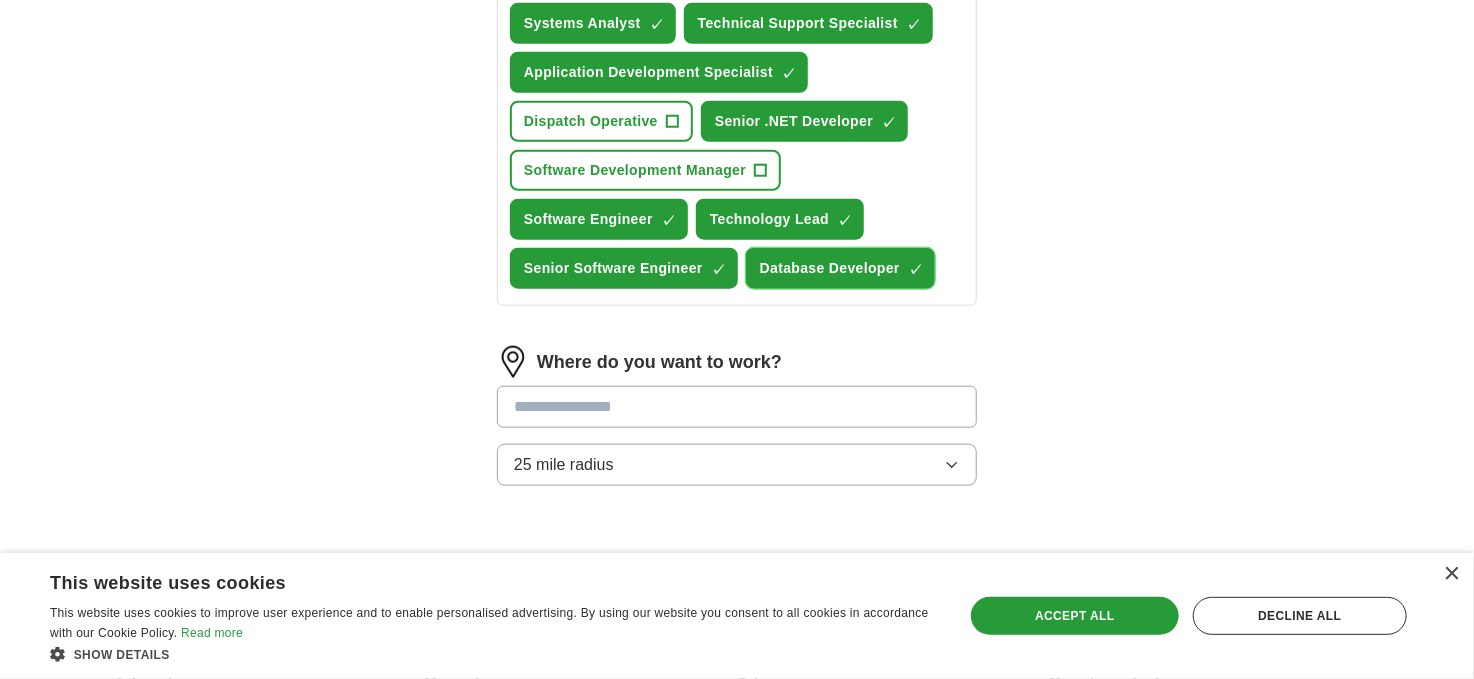 scroll, scrollTop: 900, scrollLeft: 0, axis: vertical 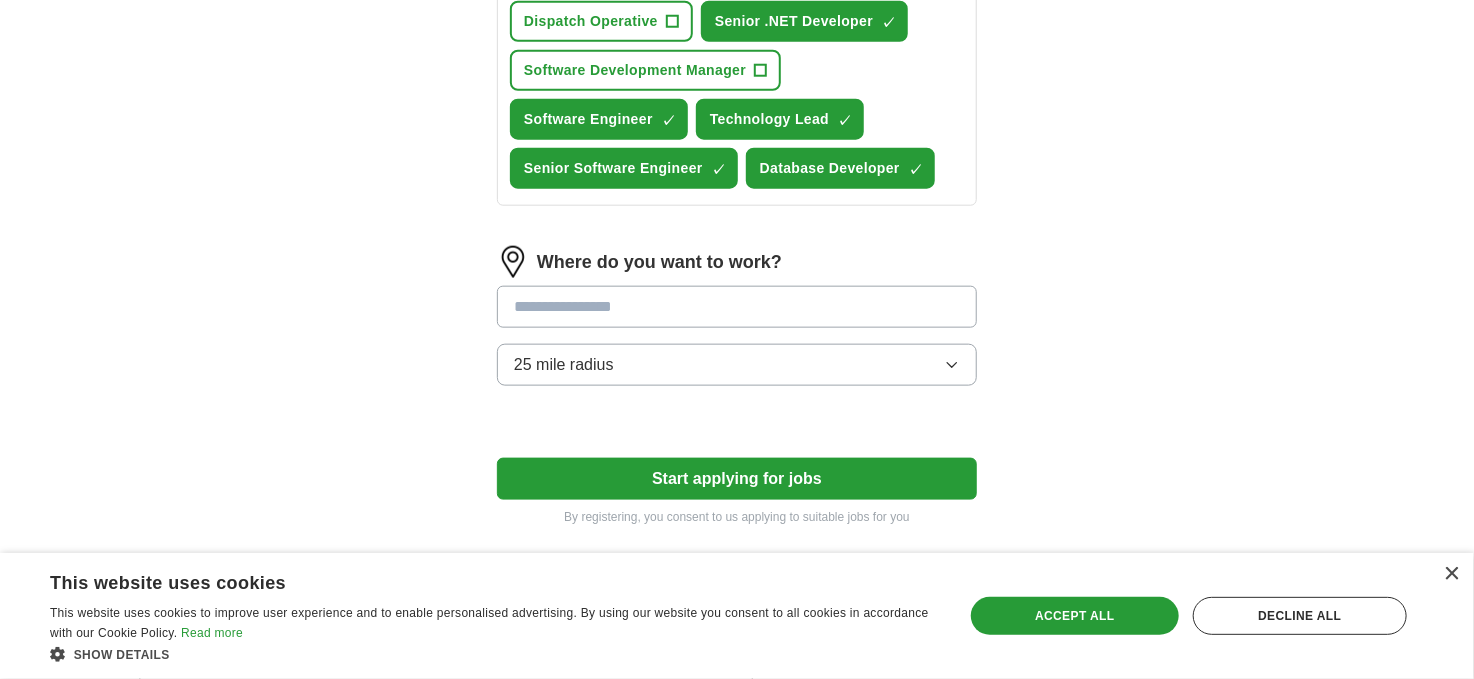 click at bounding box center (737, 307) 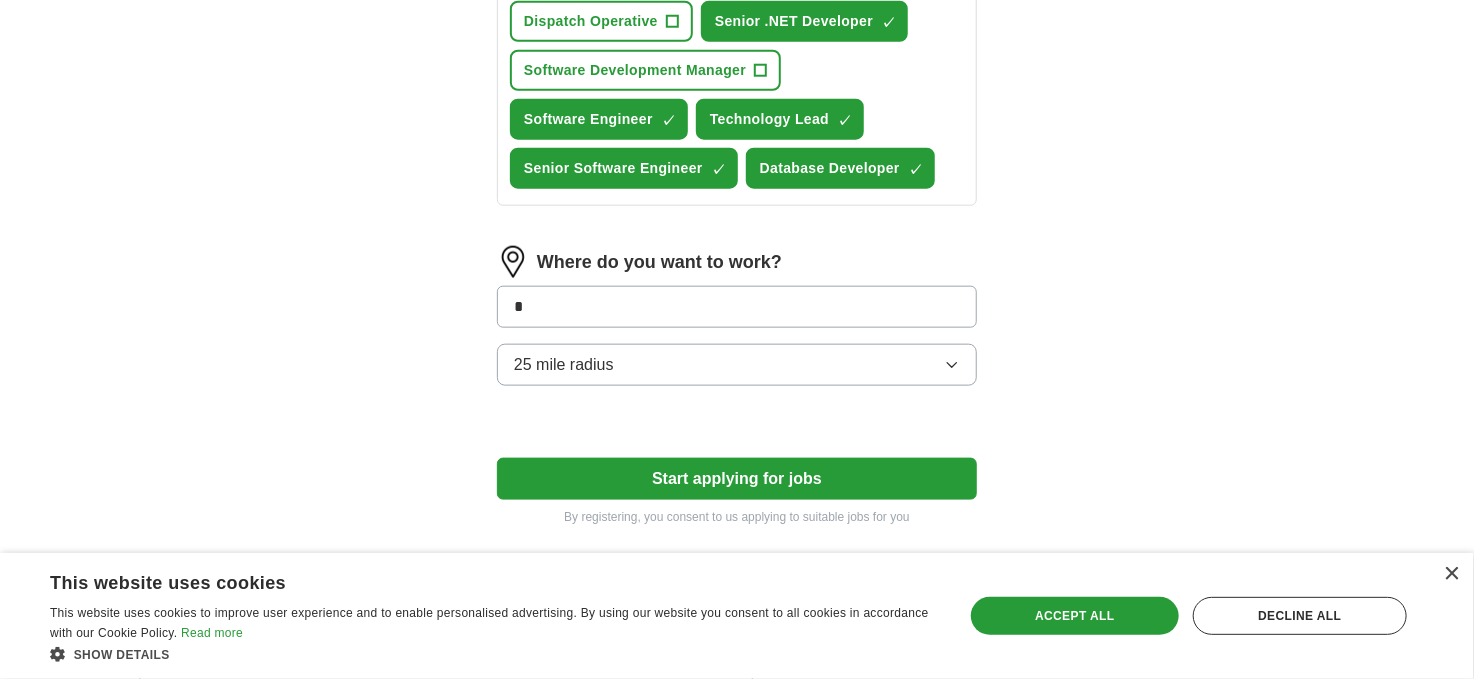 type on "*" 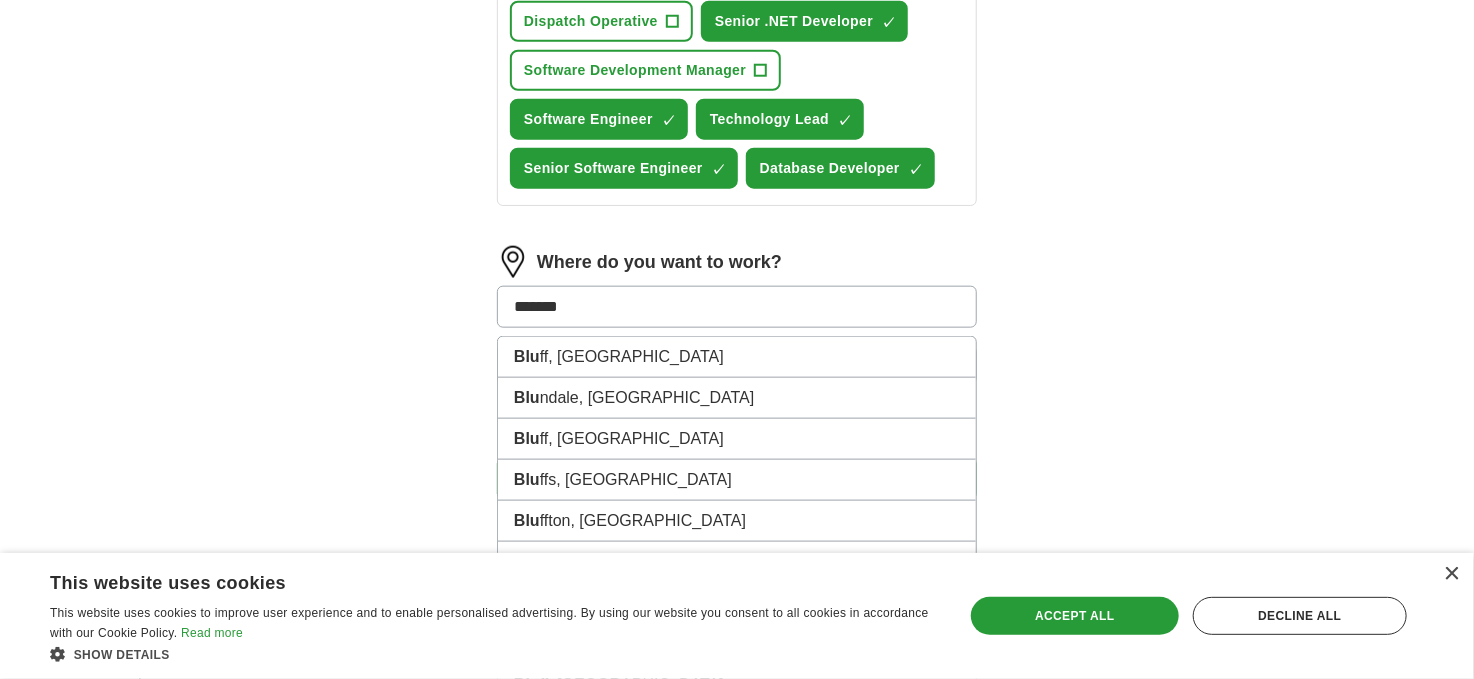 type on "********" 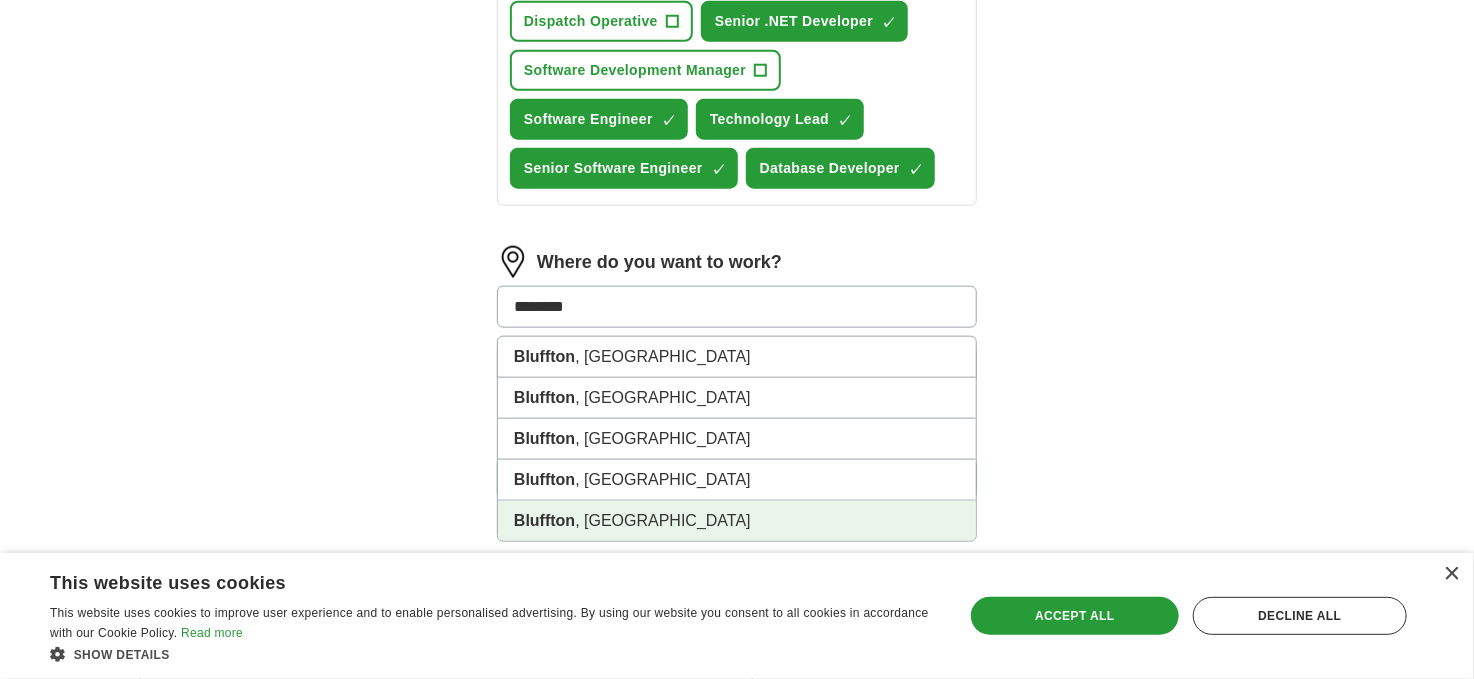 scroll, scrollTop: 967, scrollLeft: 0, axis: vertical 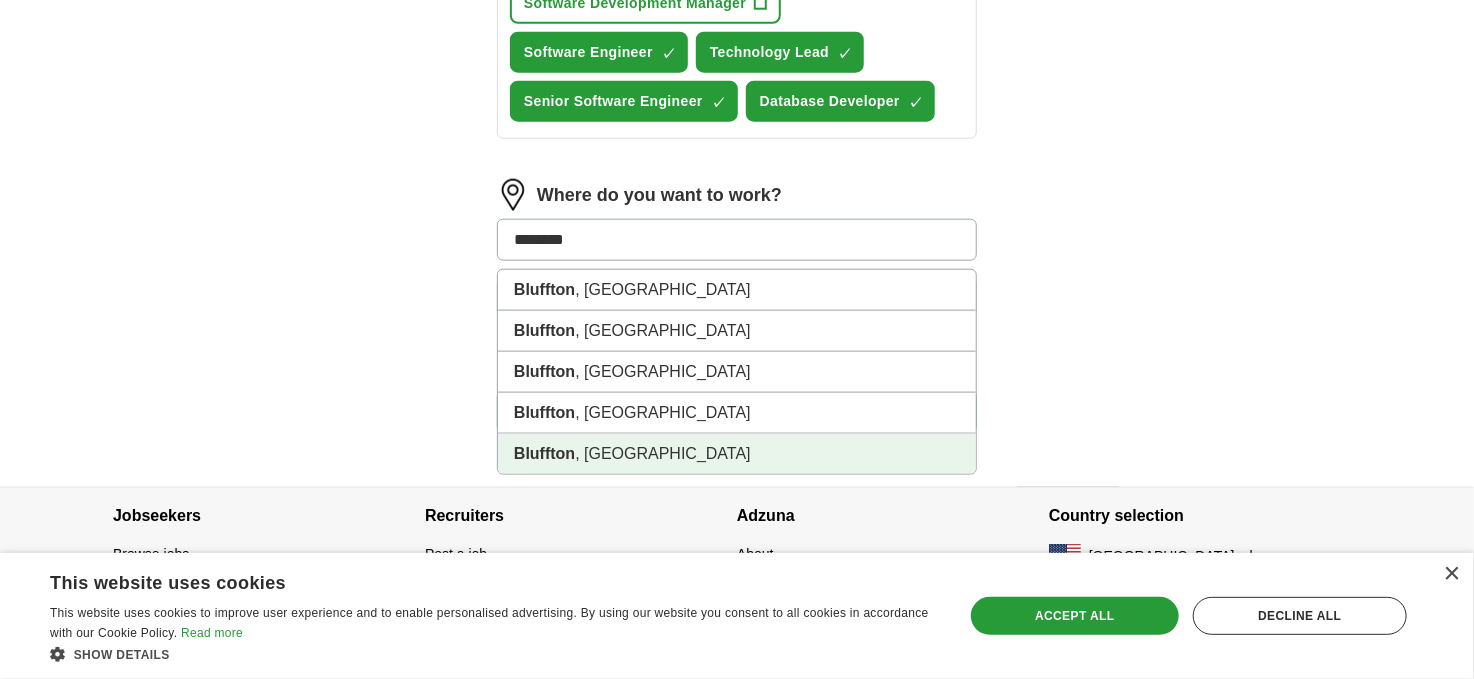 click on "Bluffton" at bounding box center [544, 453] 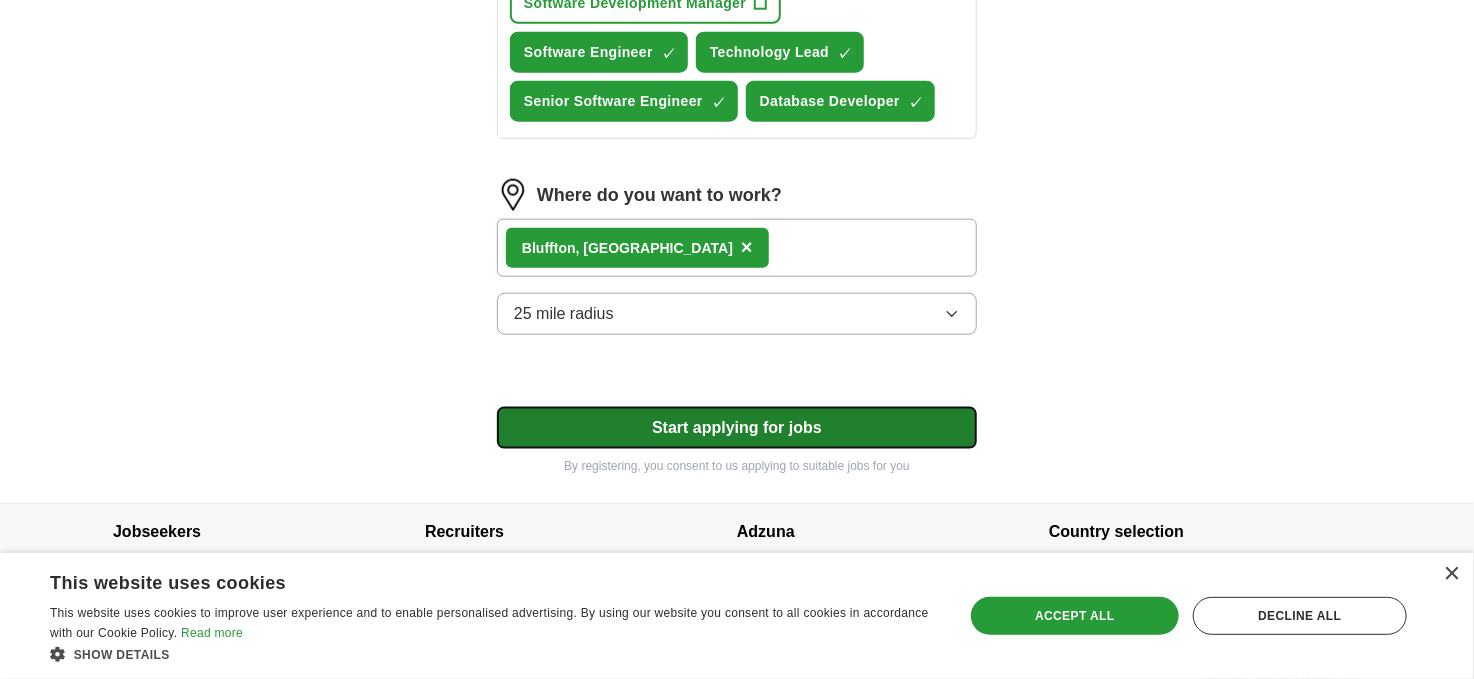 click on "Start applying for jobs" at bounding box center [737, 428] 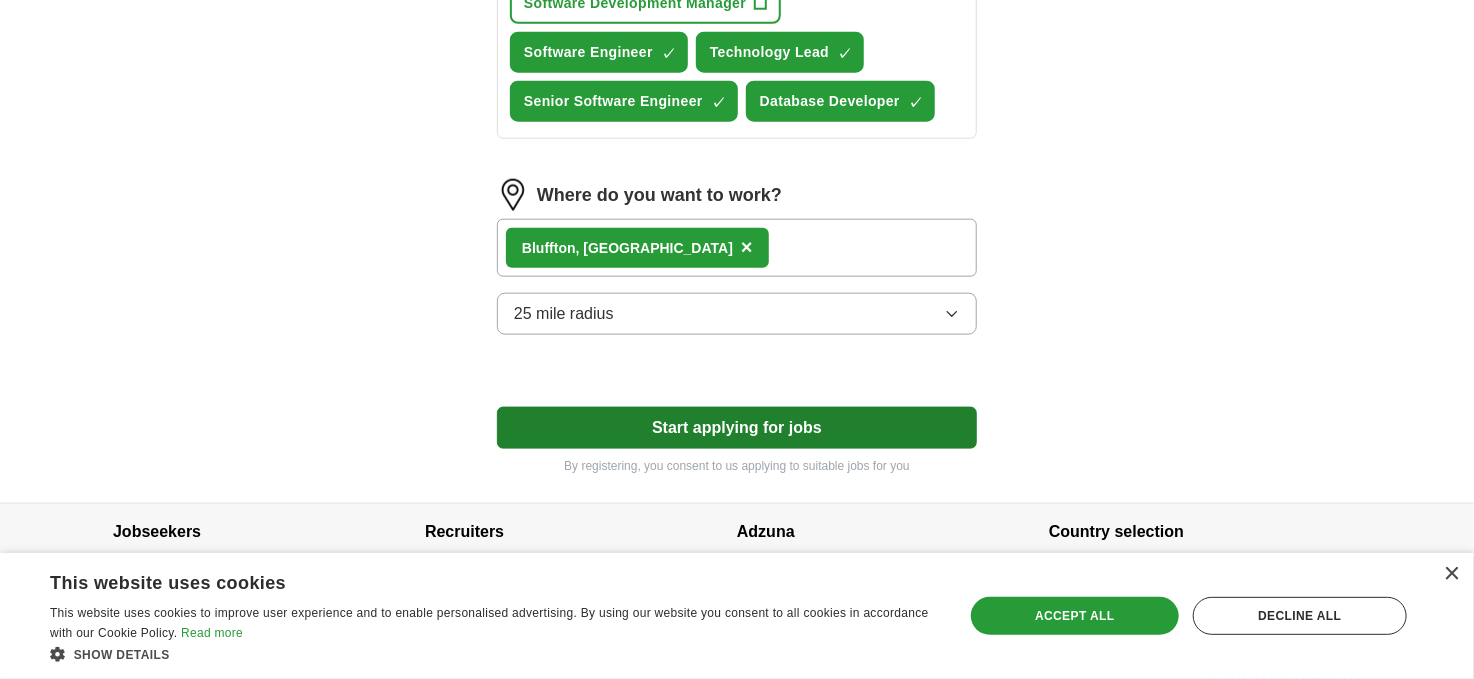 select on "**" 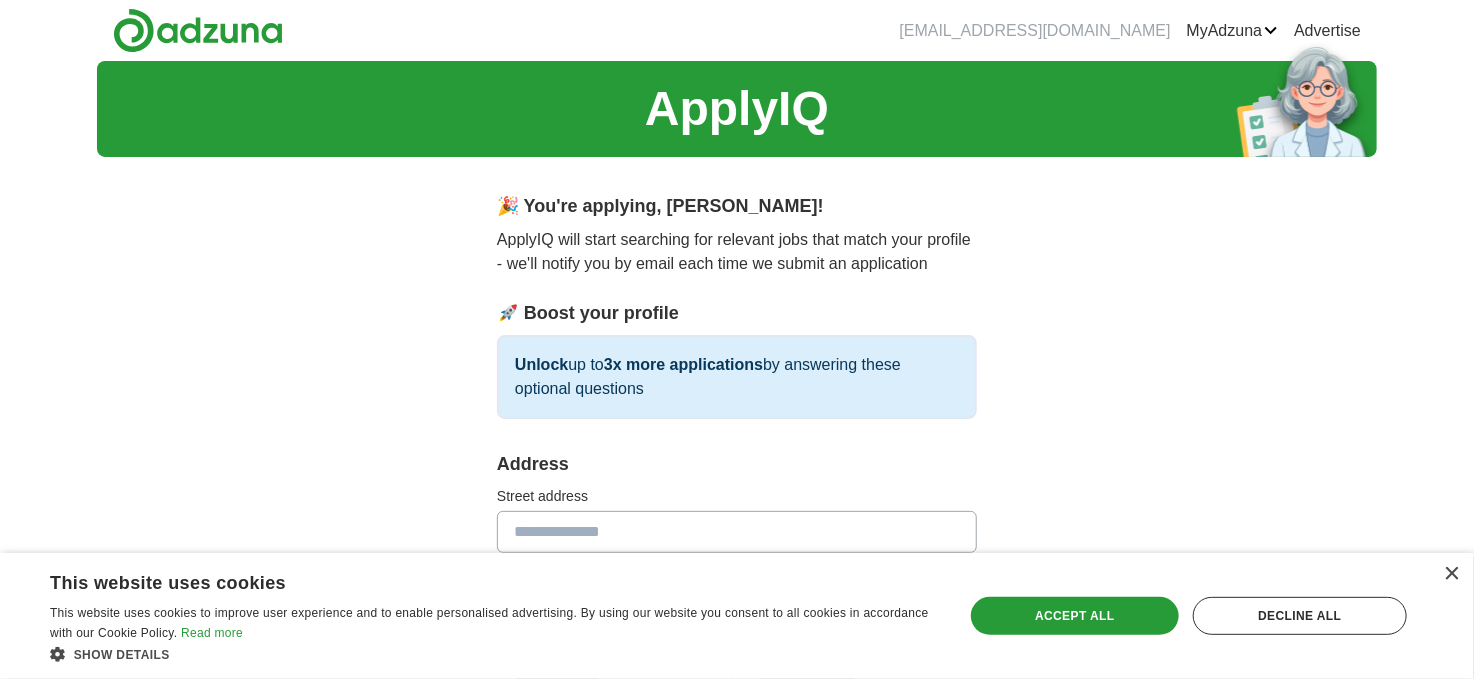 scroll, scrollTop: 200, scrollLeft: 0, axis: vertical 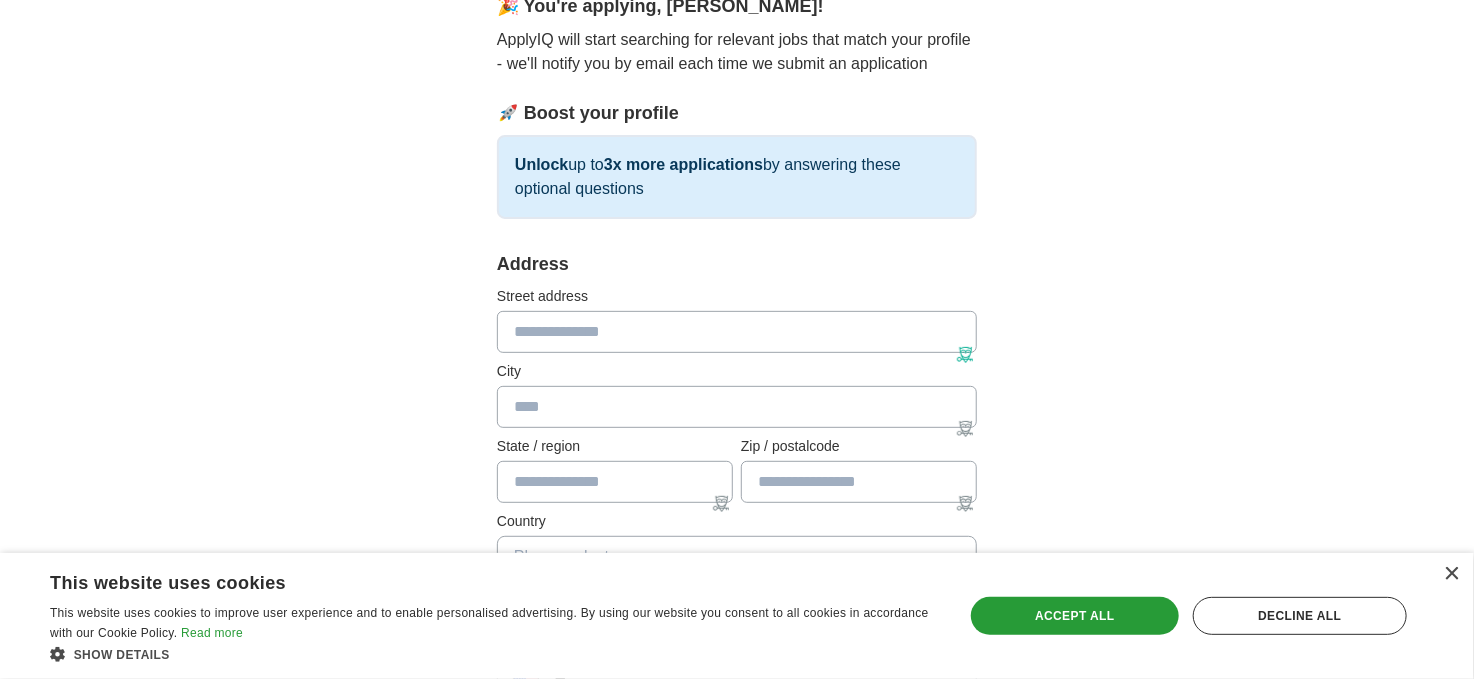 click at bounding box center [965, 355] 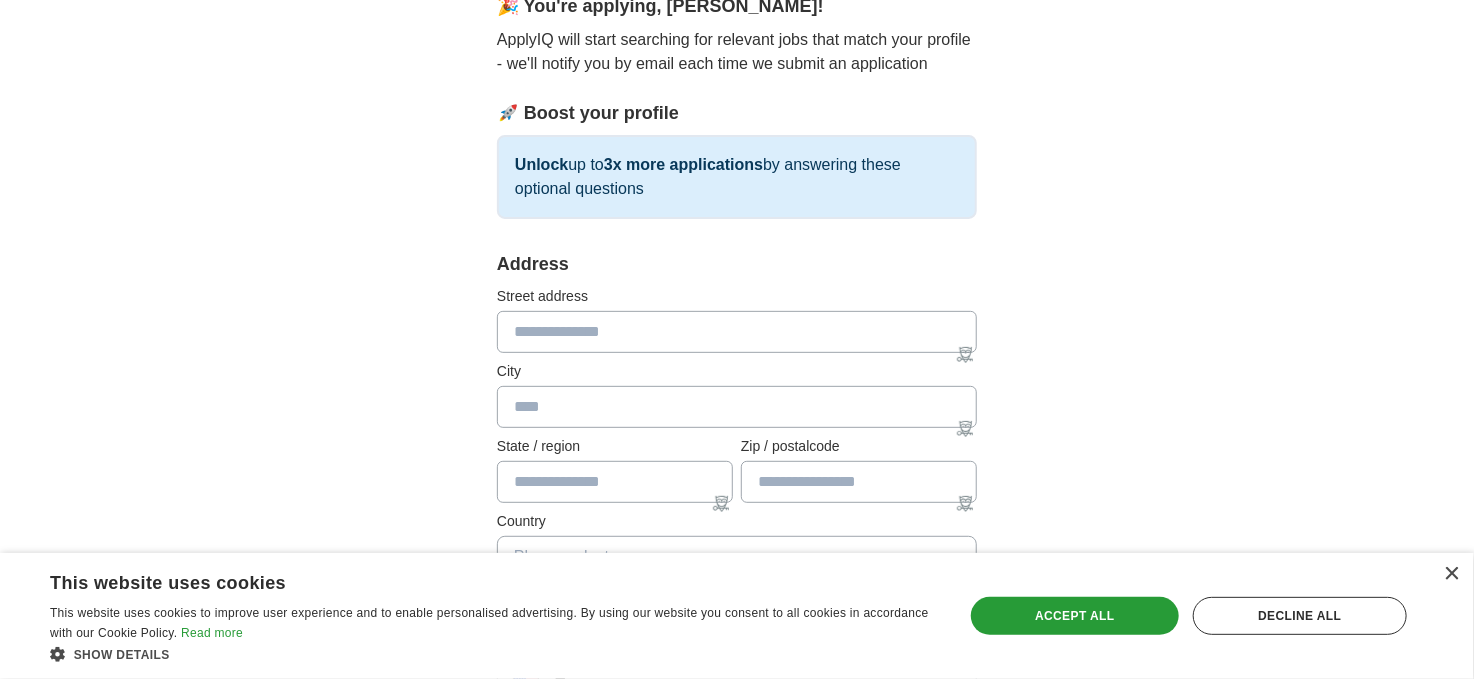 type on "**********" 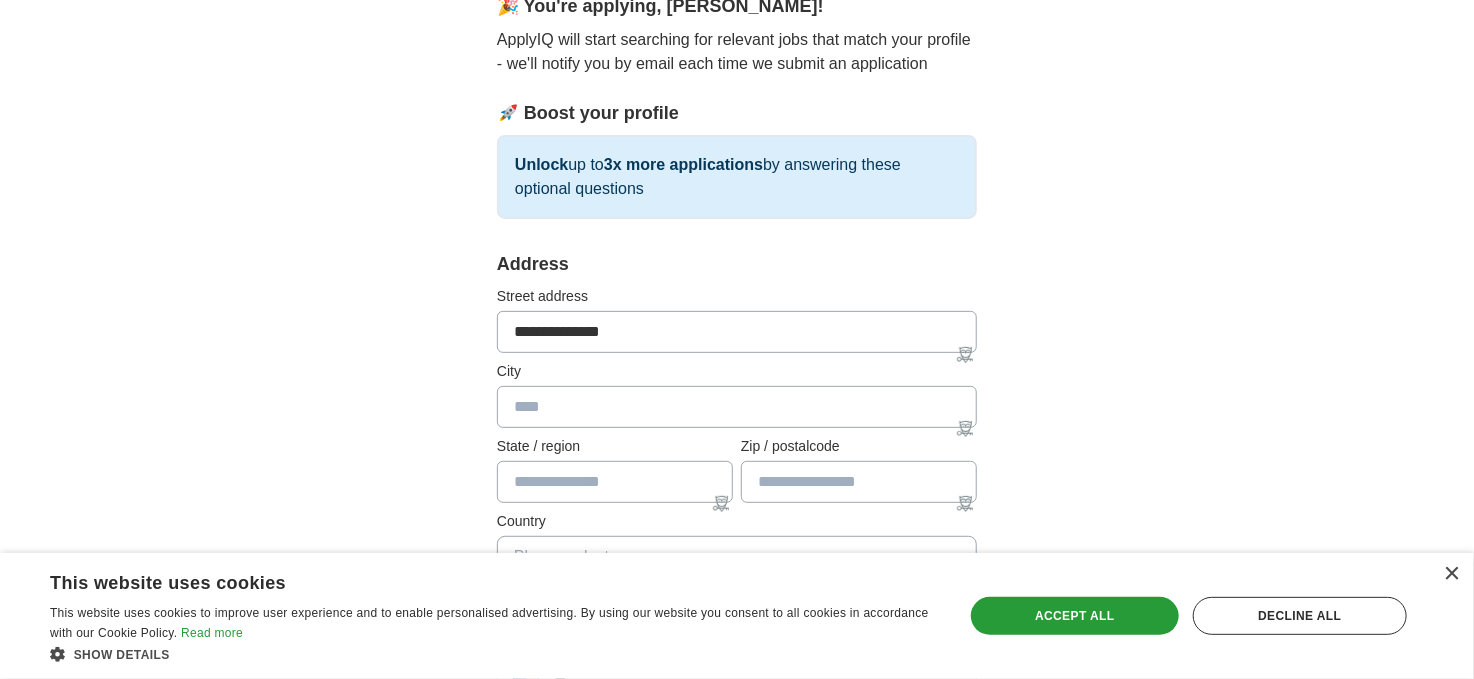 type on "********" 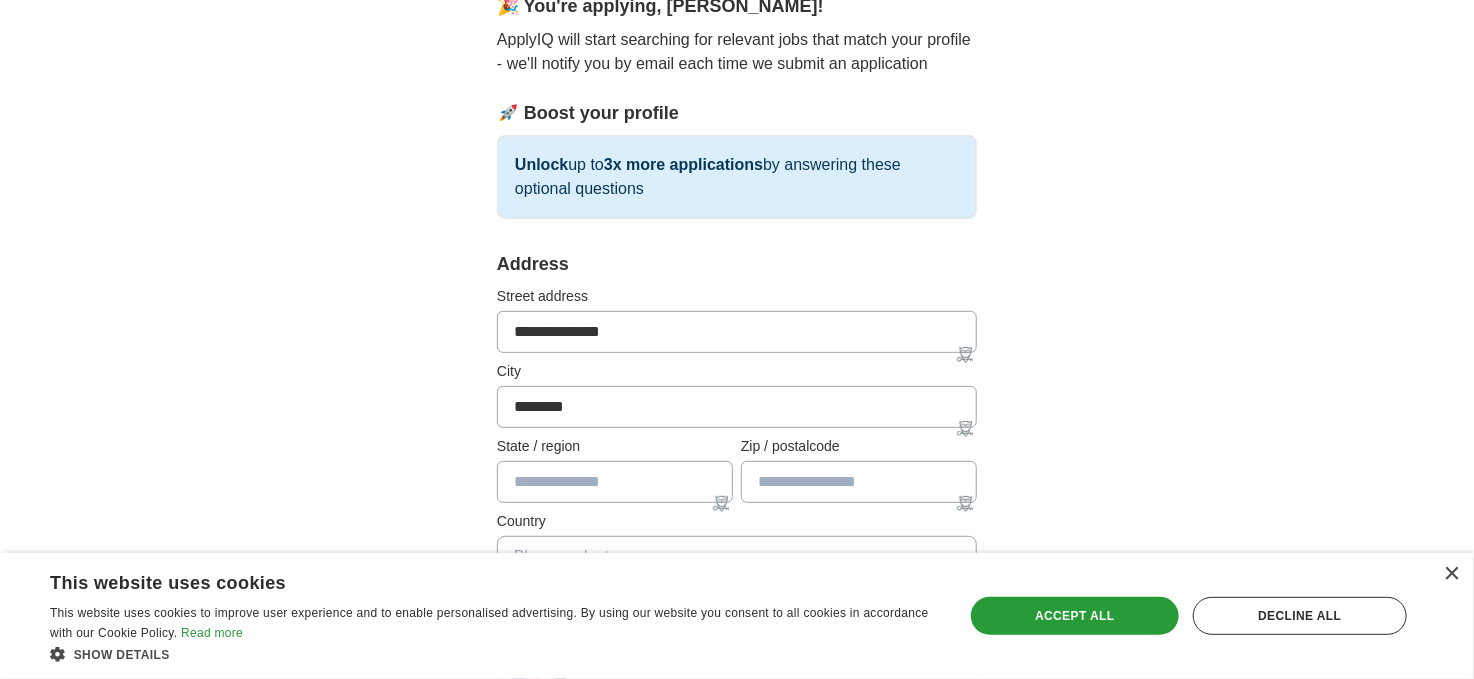 type on "*****" 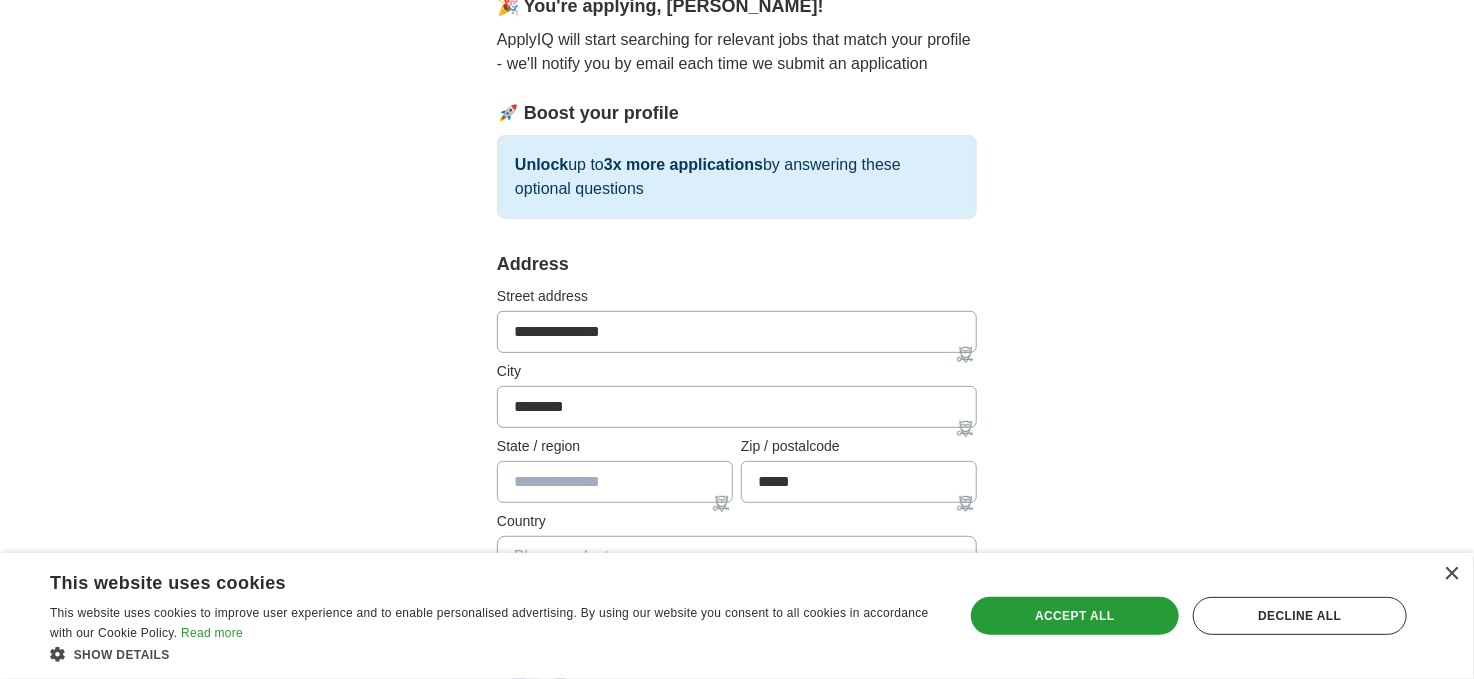 type on "**********" 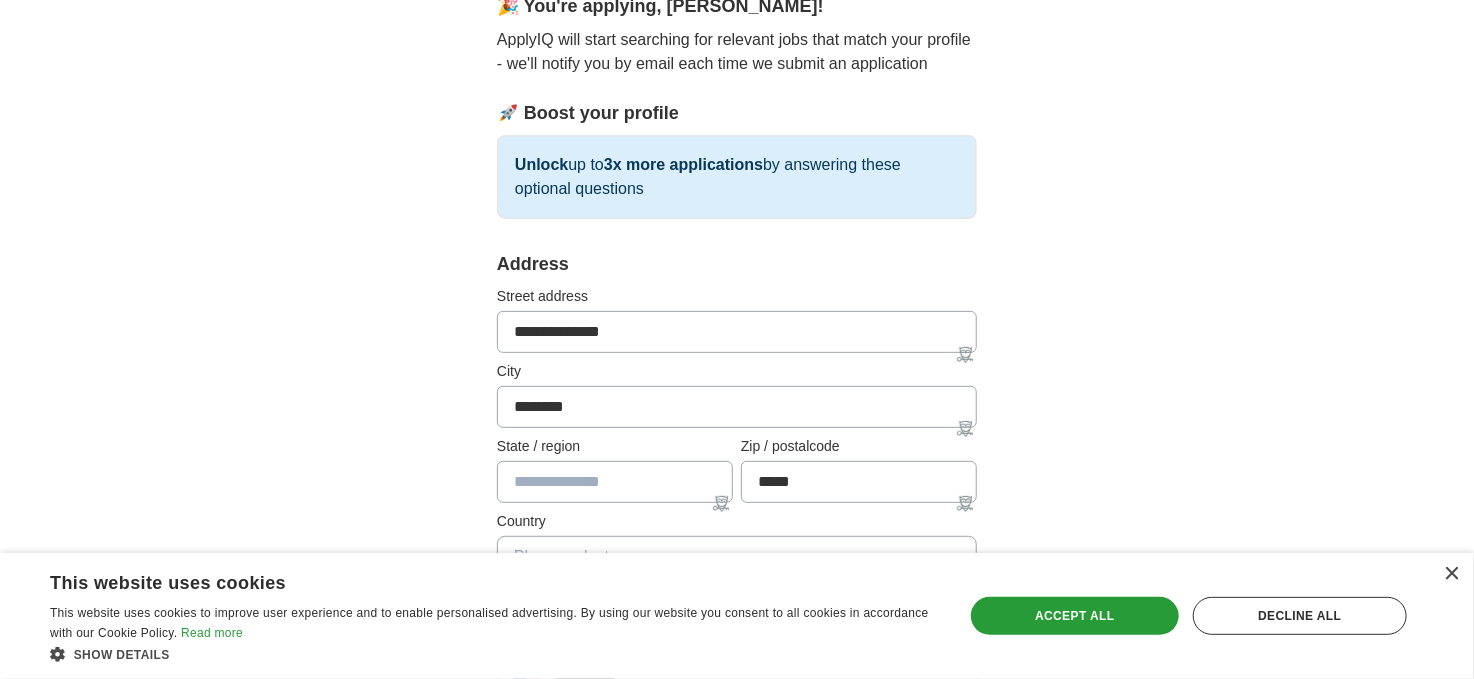 select on "**" 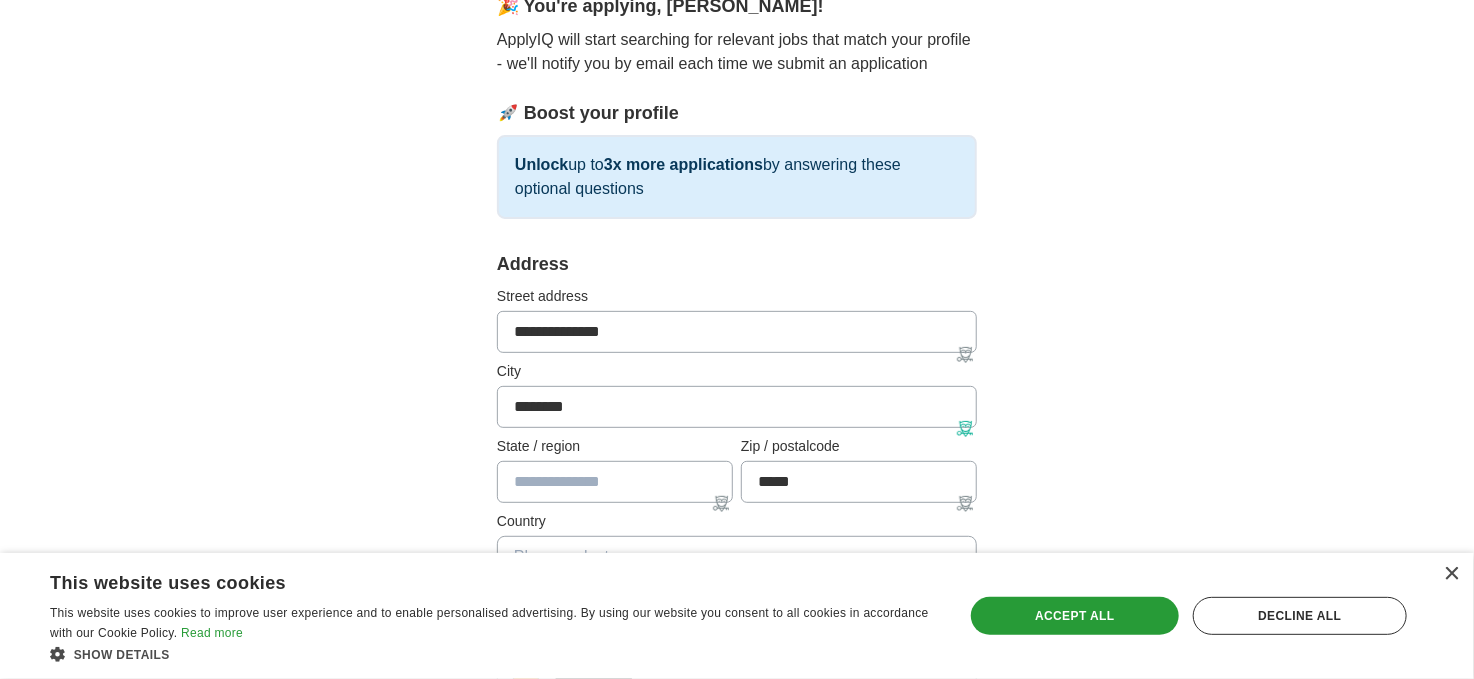 scroll, scrollTop: 400, scrollLeft: 0, axis: vertical 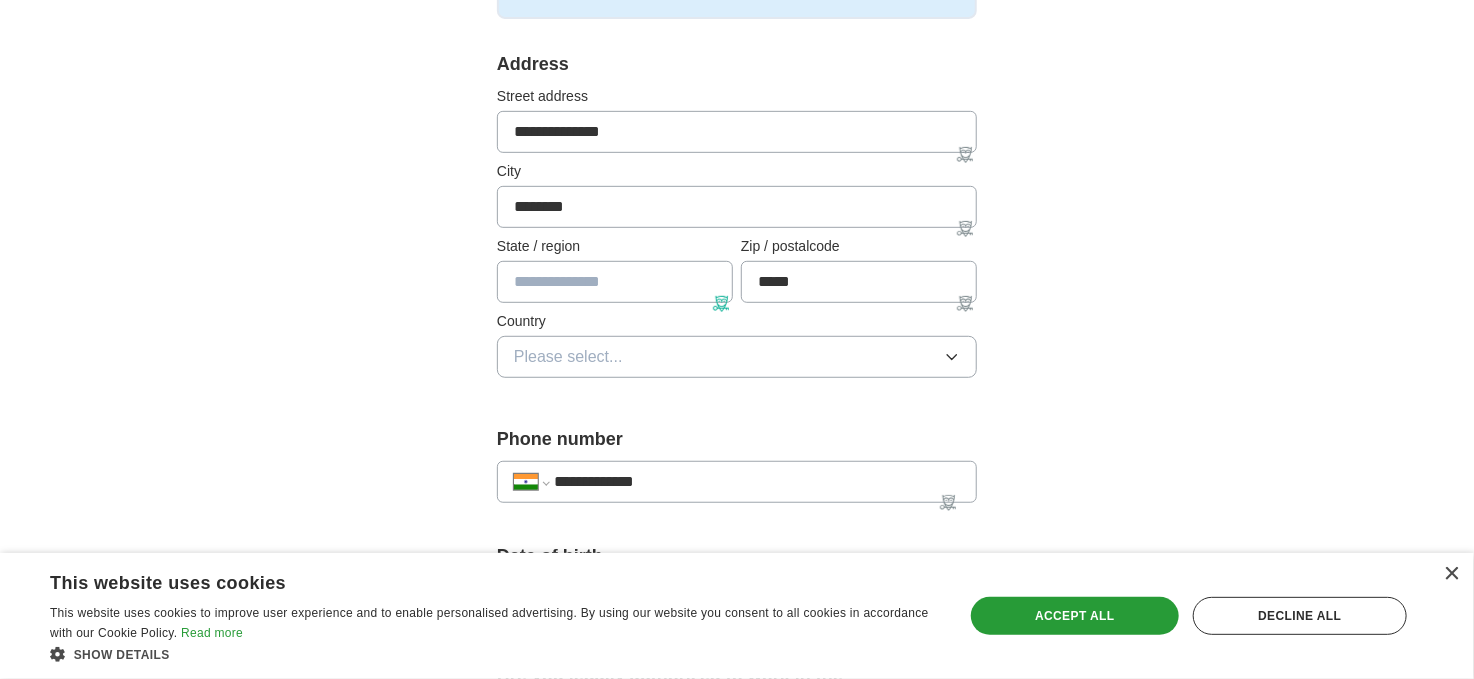 click at bounding box center [615, 282] 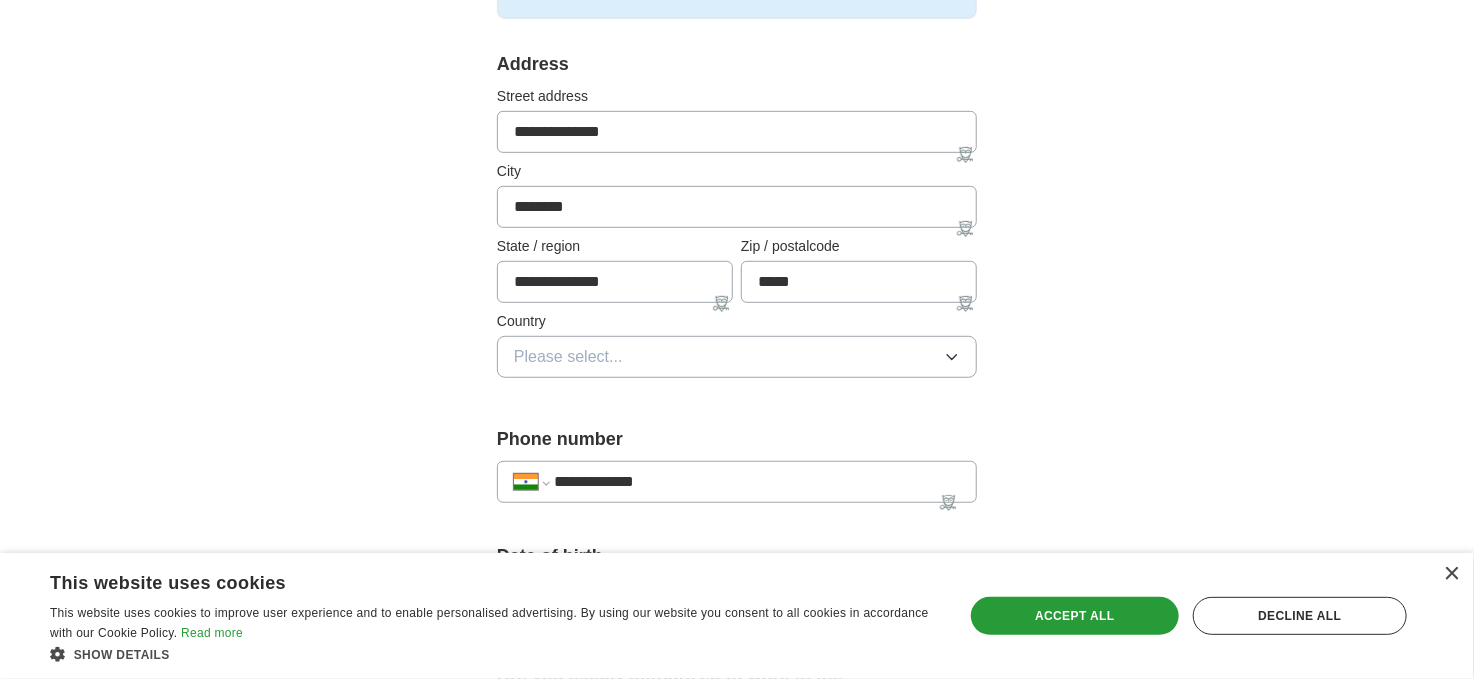 type on "**********" 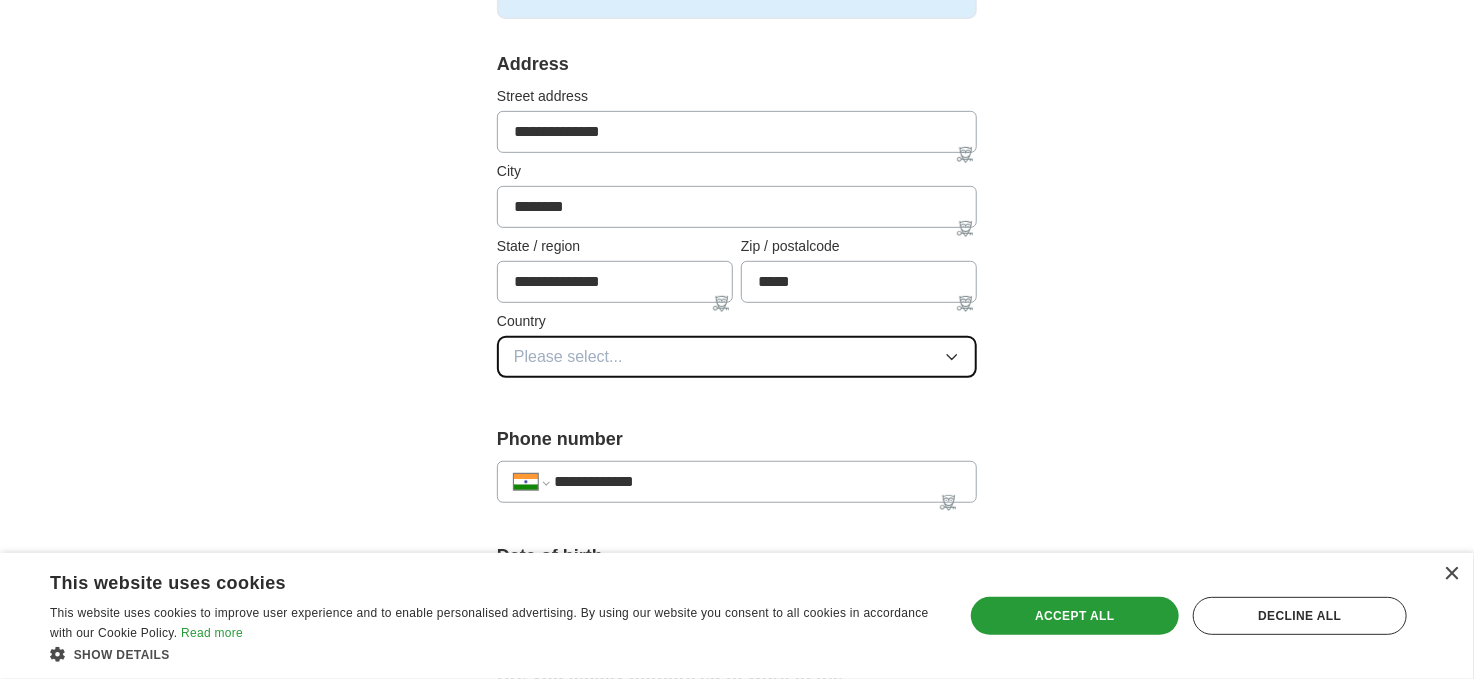 click on "Please select..." at bounding box center (737, 357) 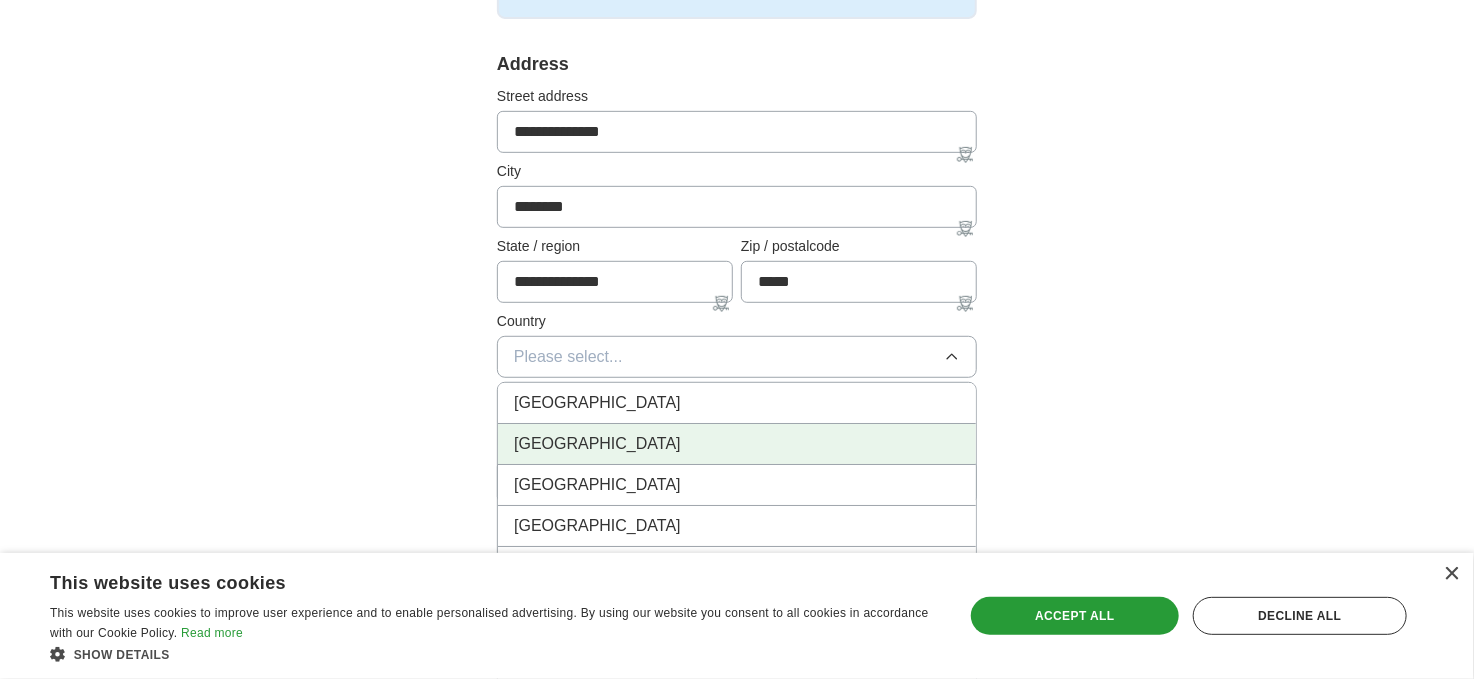 click on "[GEOGRAPHIC_DATA]" at bounding box center (597, 444) 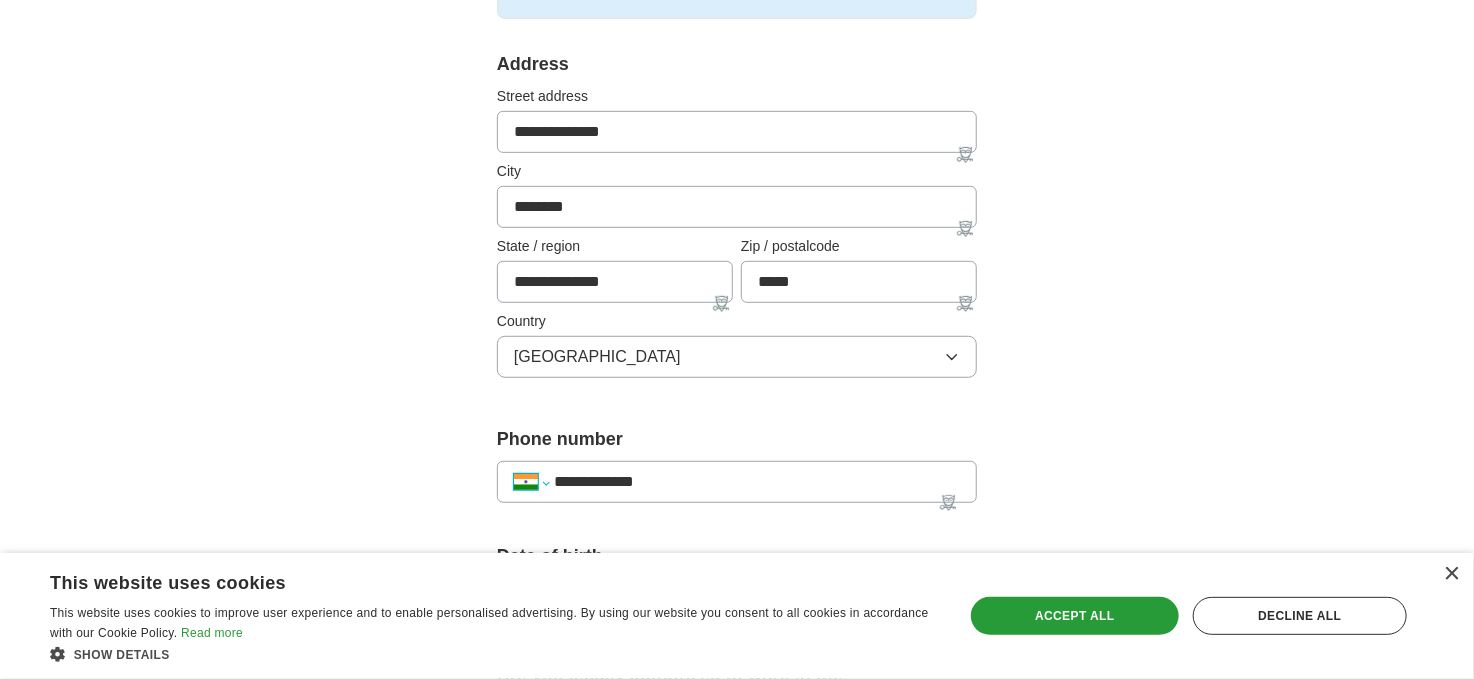 click on "**********" at bounding box center [531, 482] 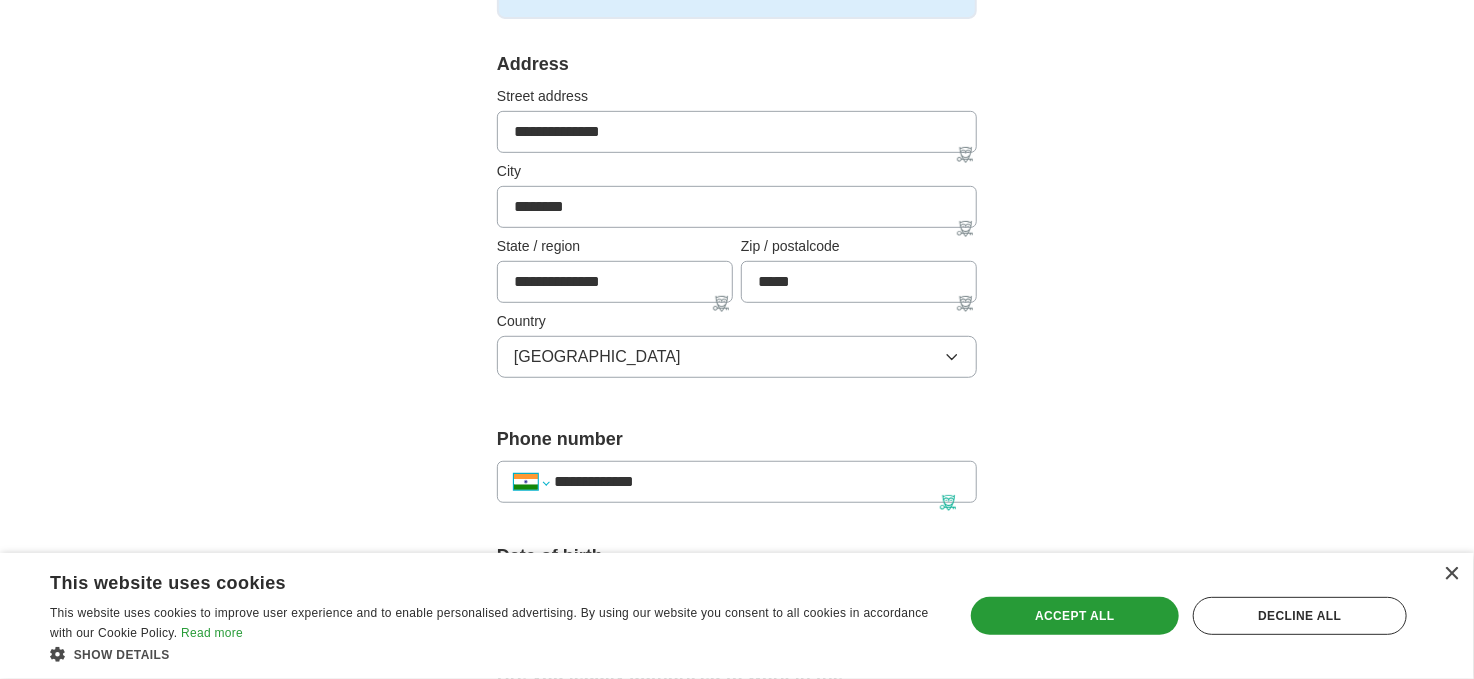 select on "**" 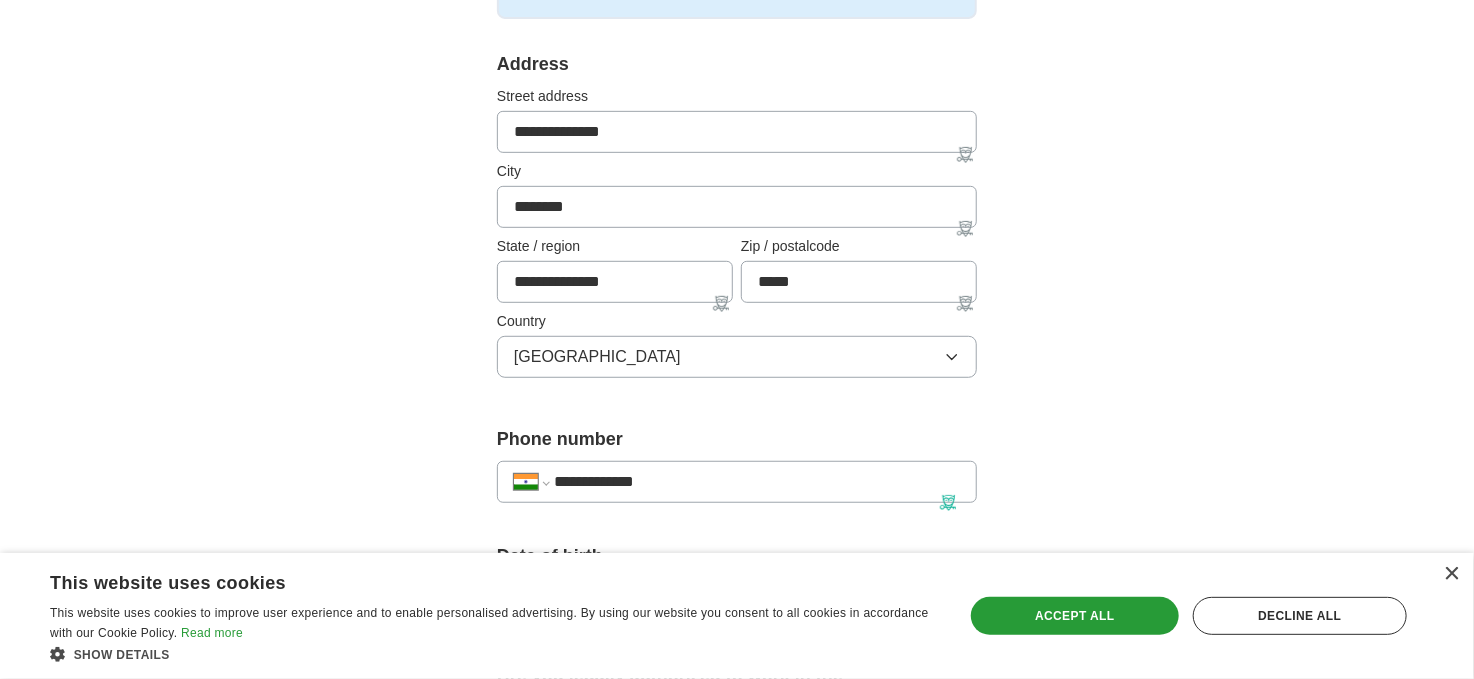click on "**********" at bounding box center [531, 482] 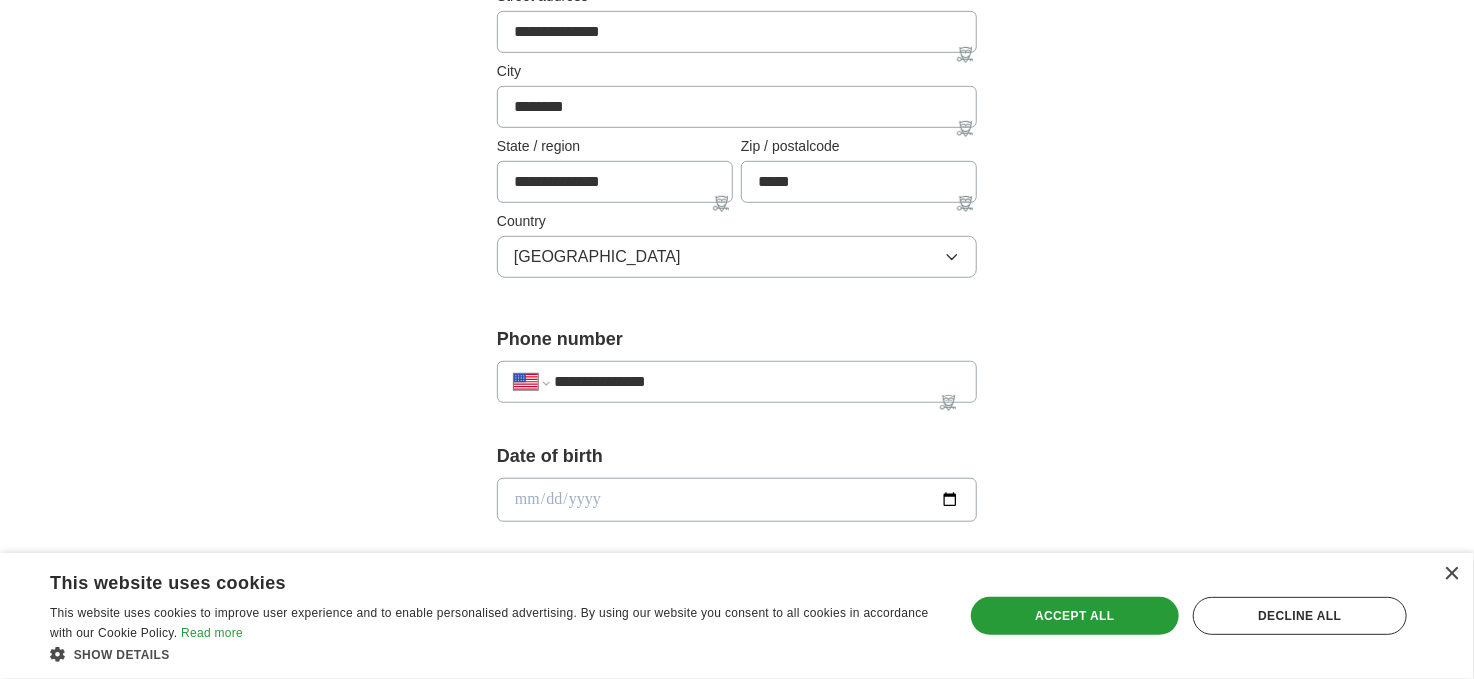 scroll, scrollTop: 600, scrollLeft: 0, axis: vertical 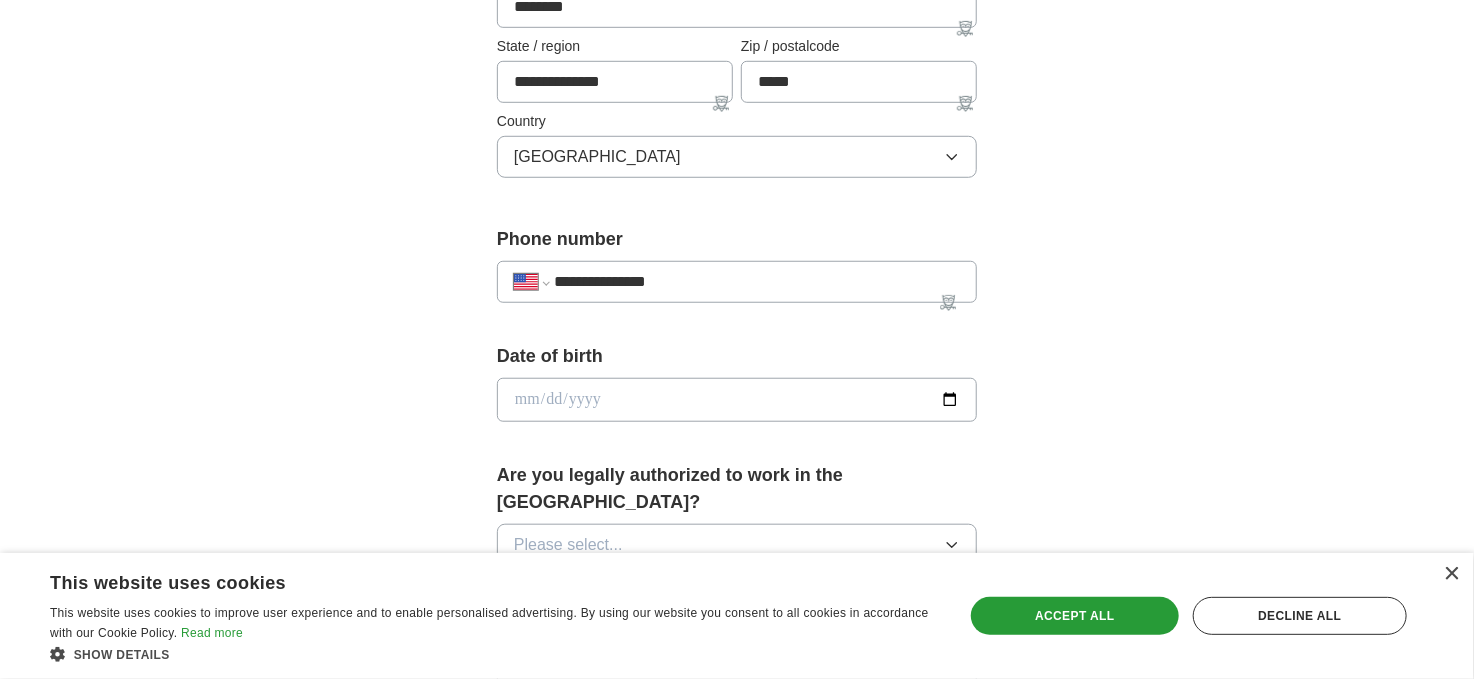type on "**********" 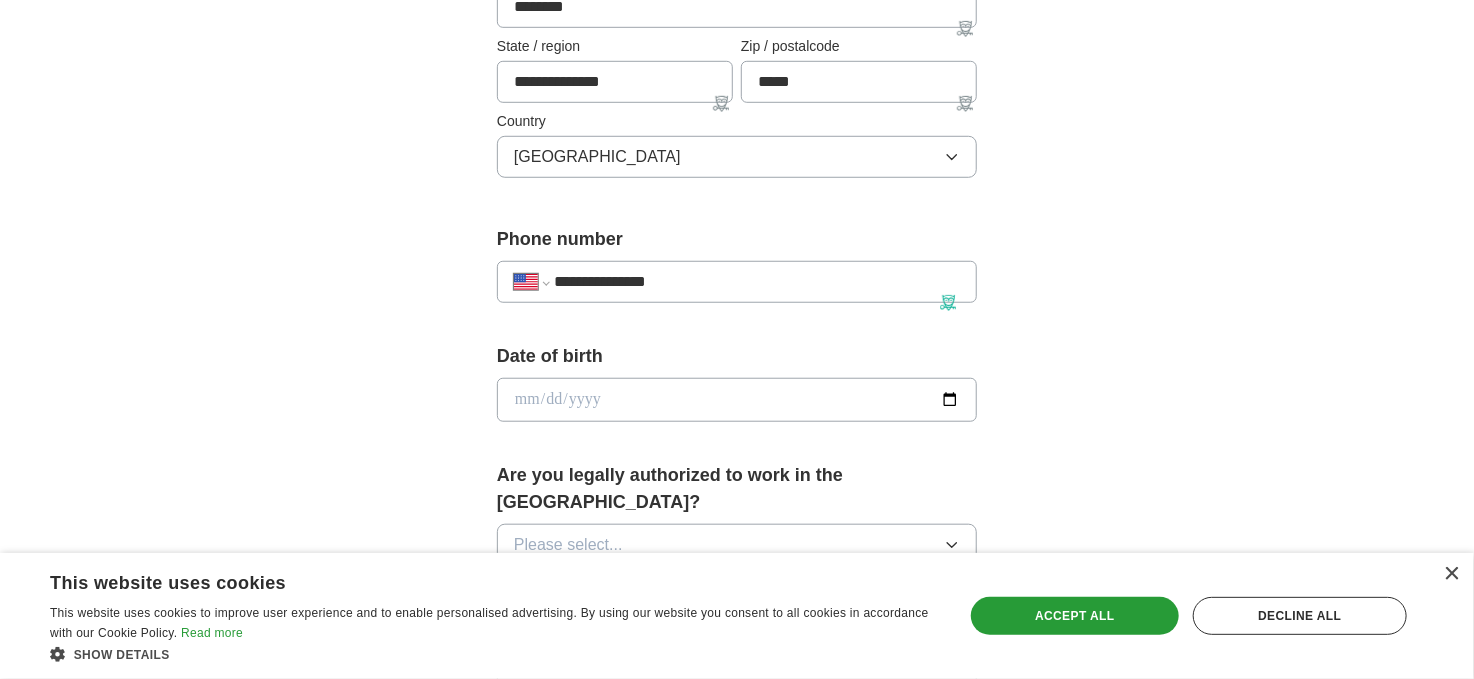 type on "**********" 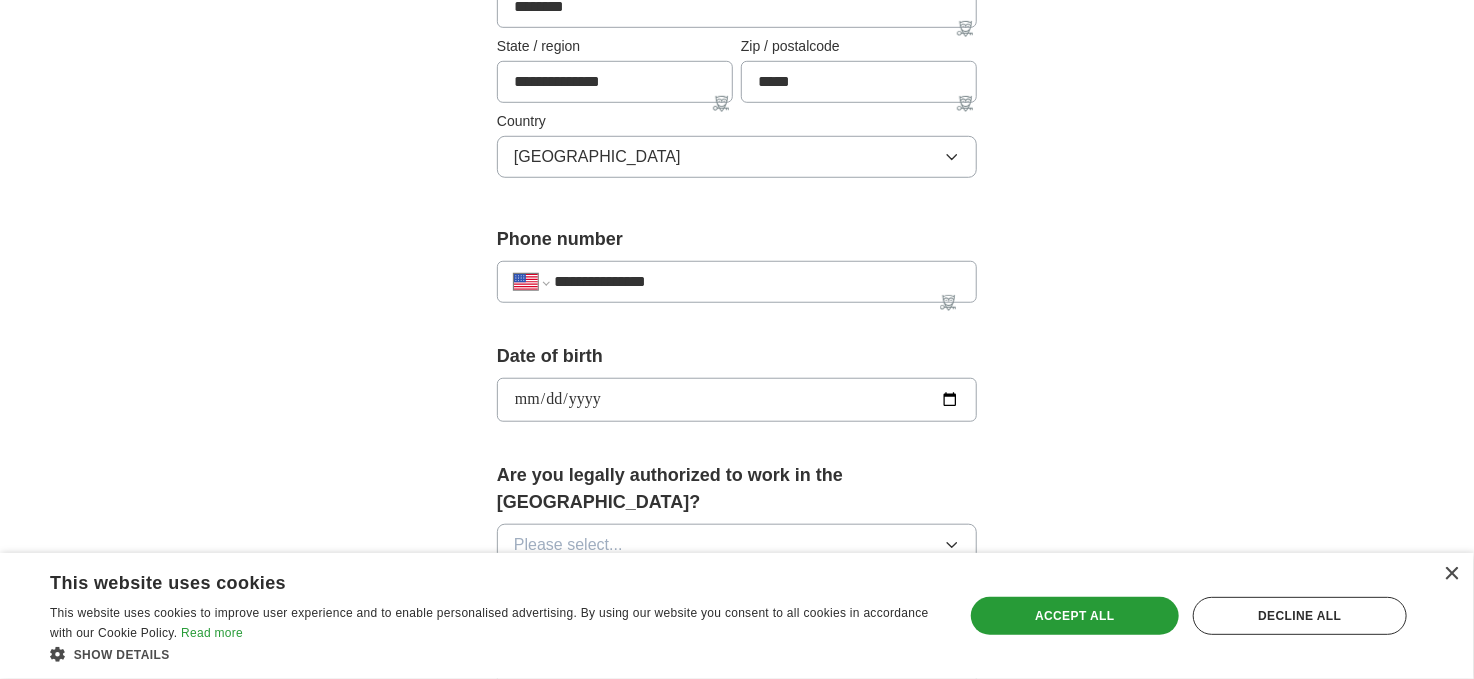 click on "**********" at bounding box center (737, 400) 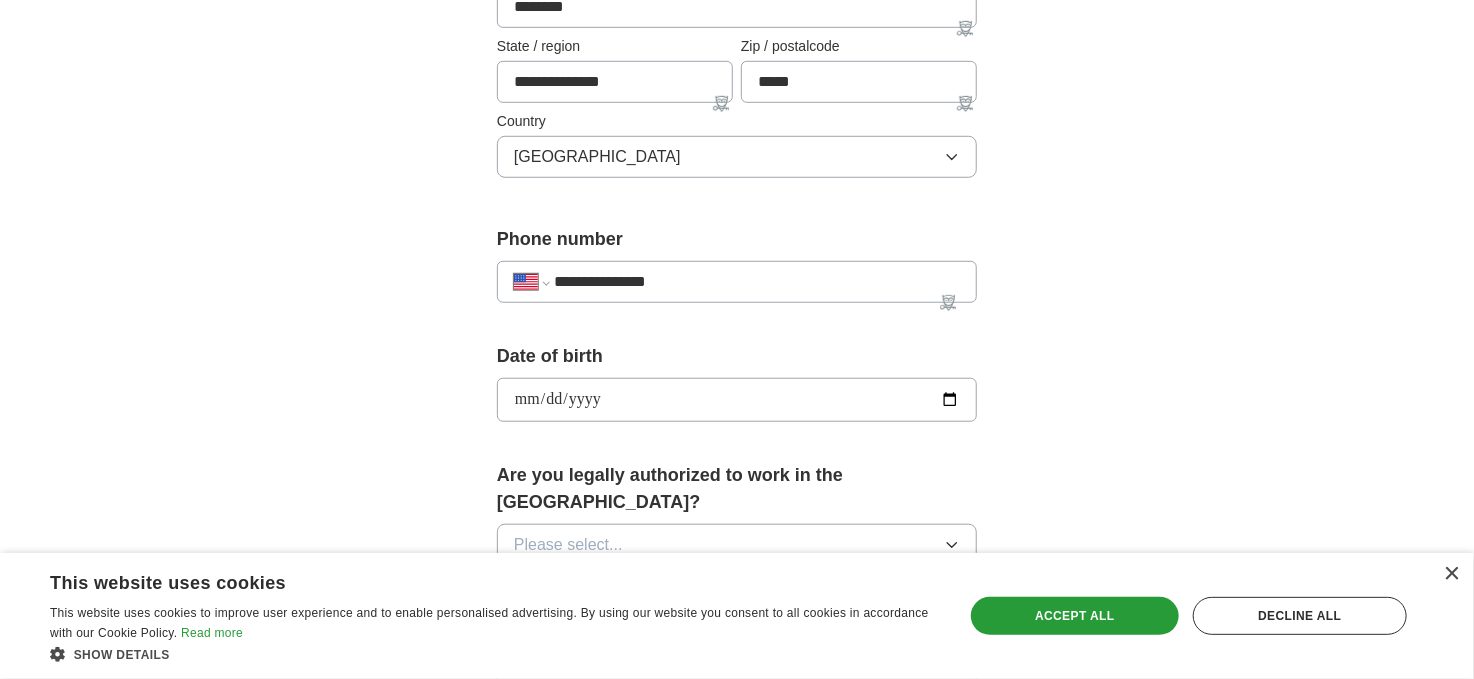 type on "**********" 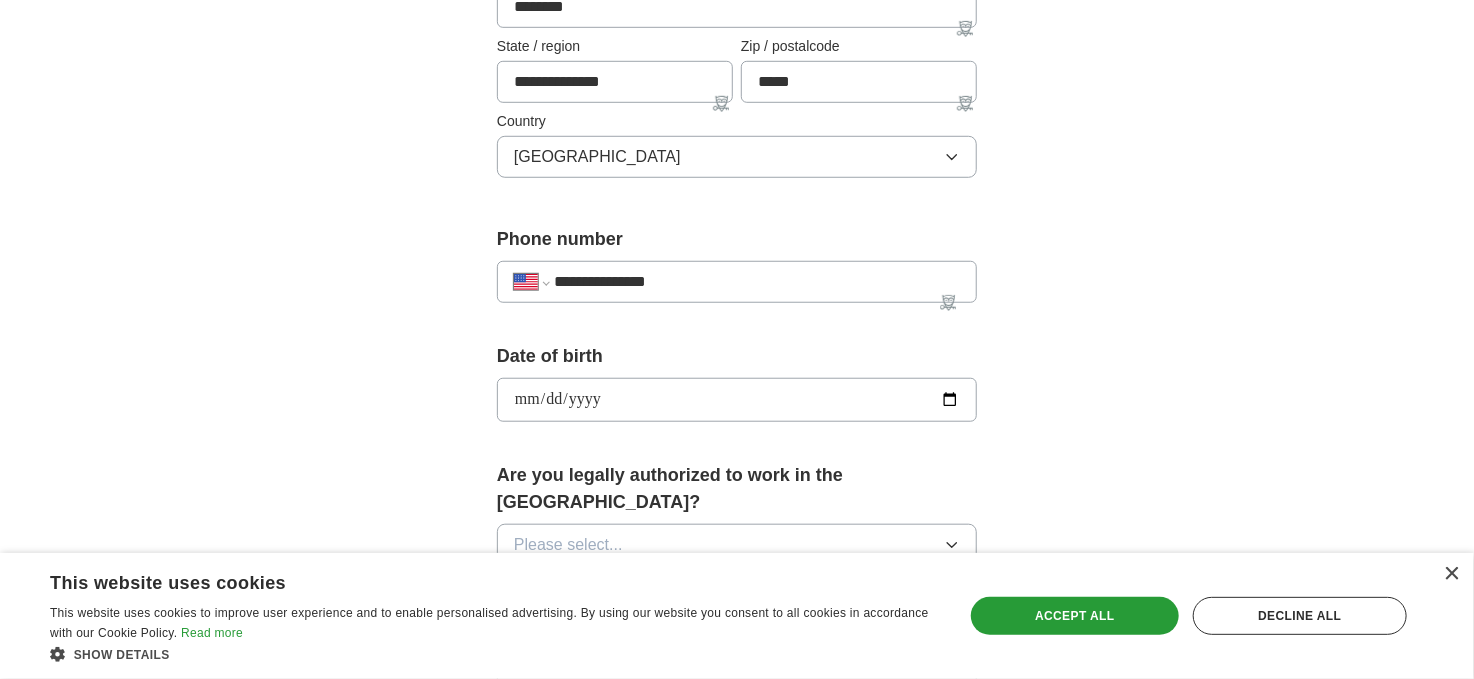 scroll, scrollTop: 700, scrollLeft: 0, axis: vertical 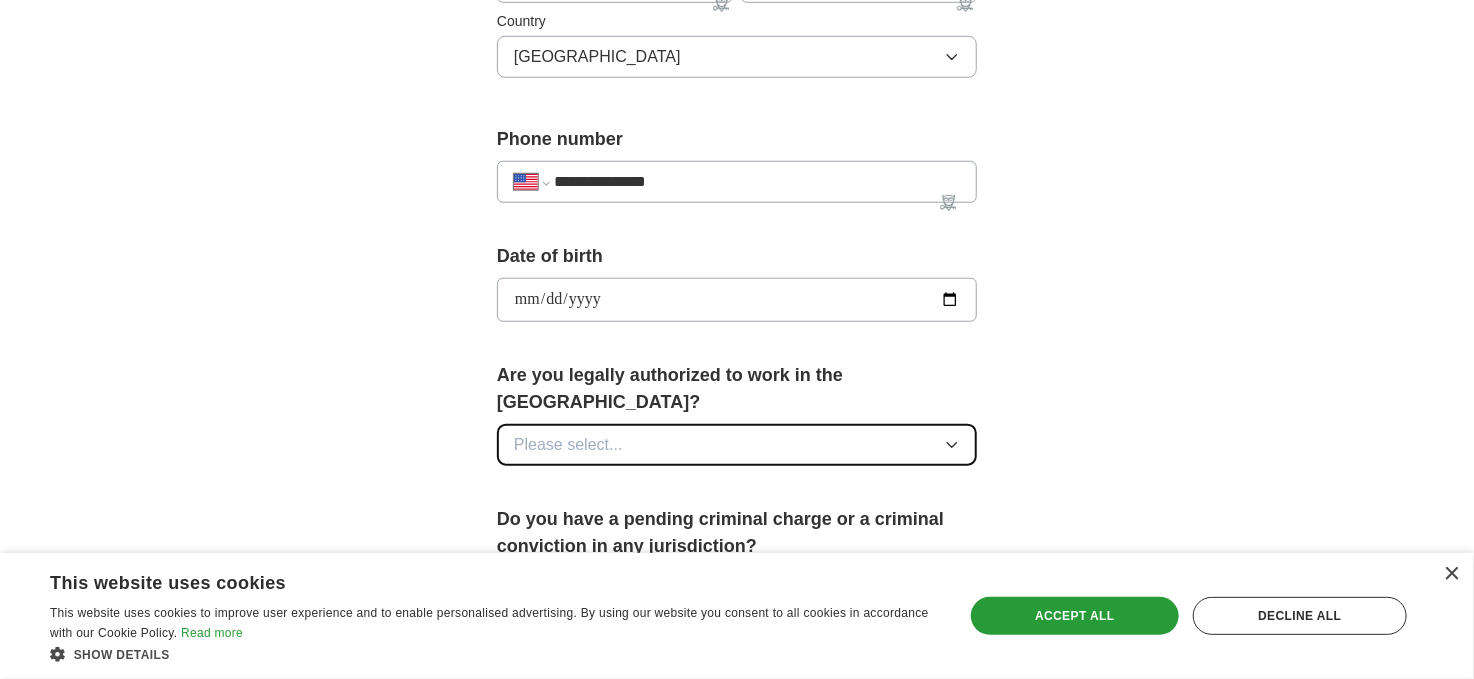 click on "Please select..." at bounding box center (737, 445) 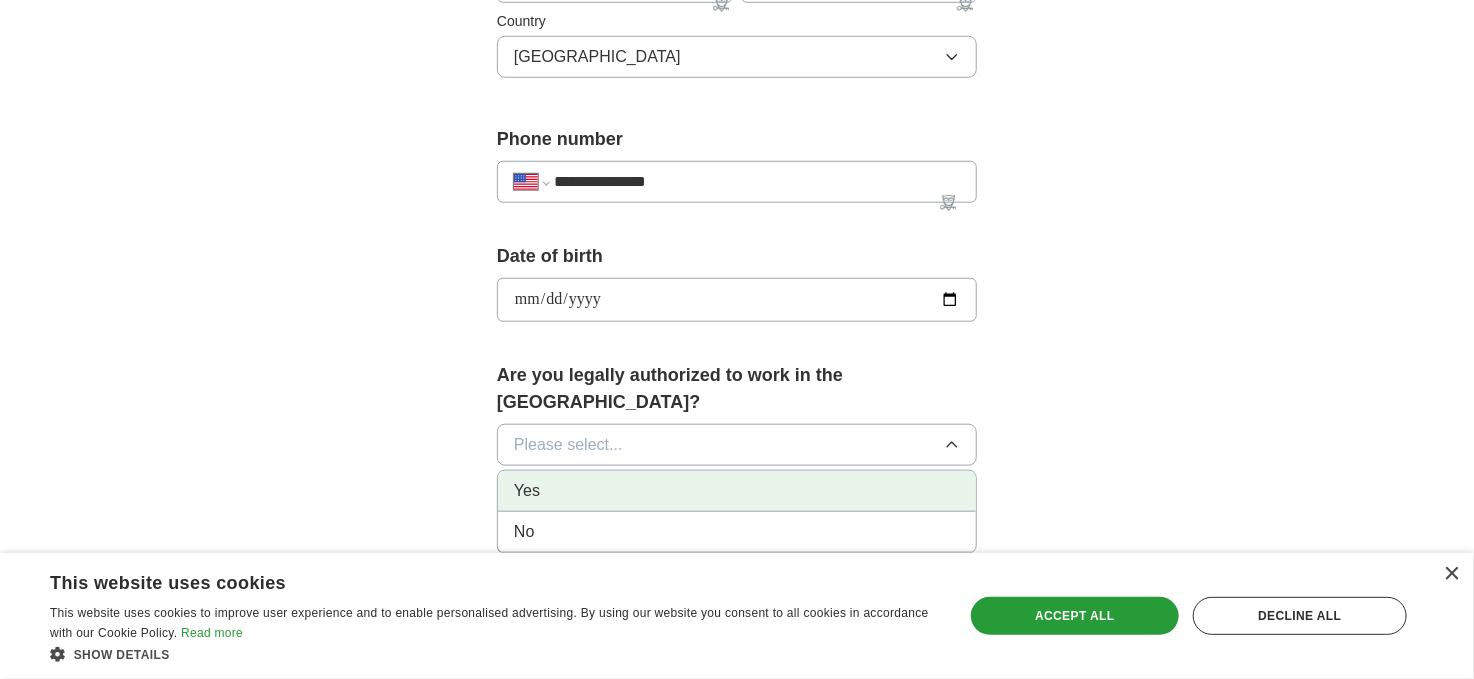 click on "Yes" at bounding box center (737, 491) 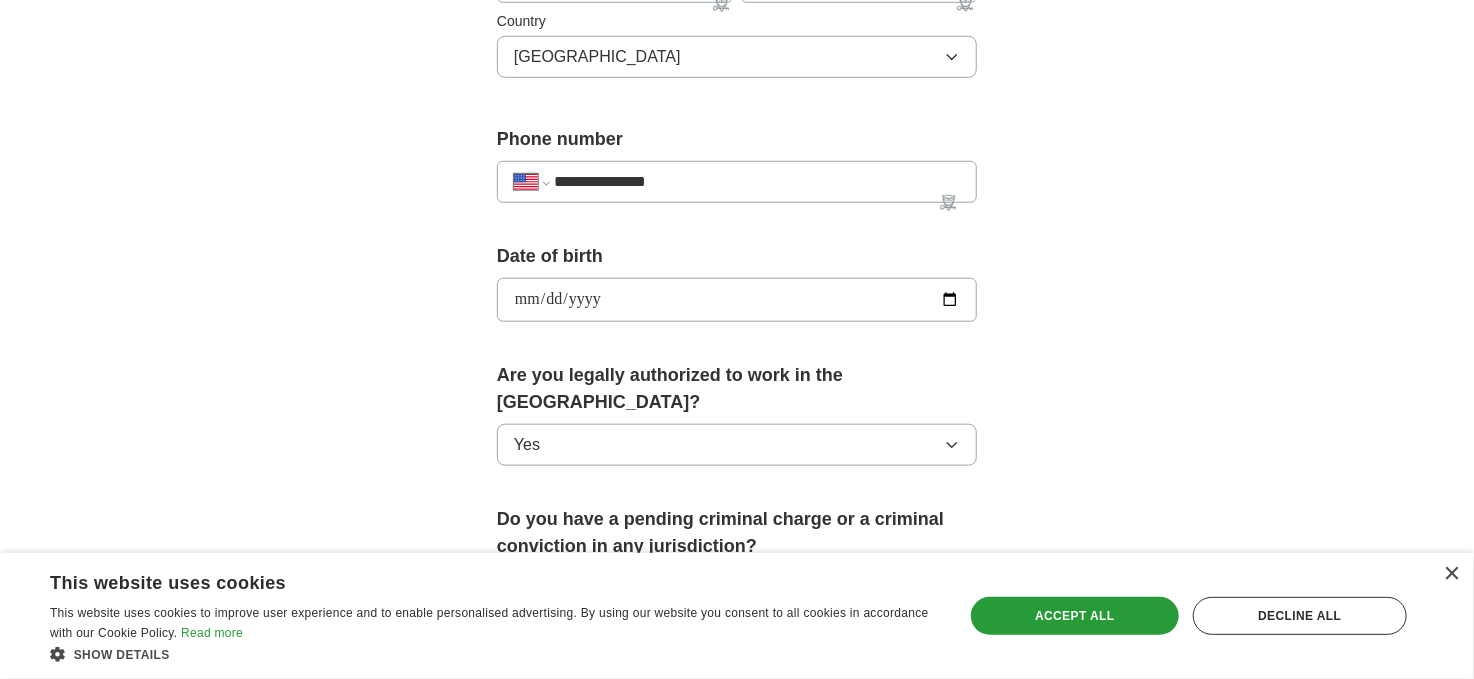 scroll, scrollTop: 900, scrollLeft: 0, axis: vertical 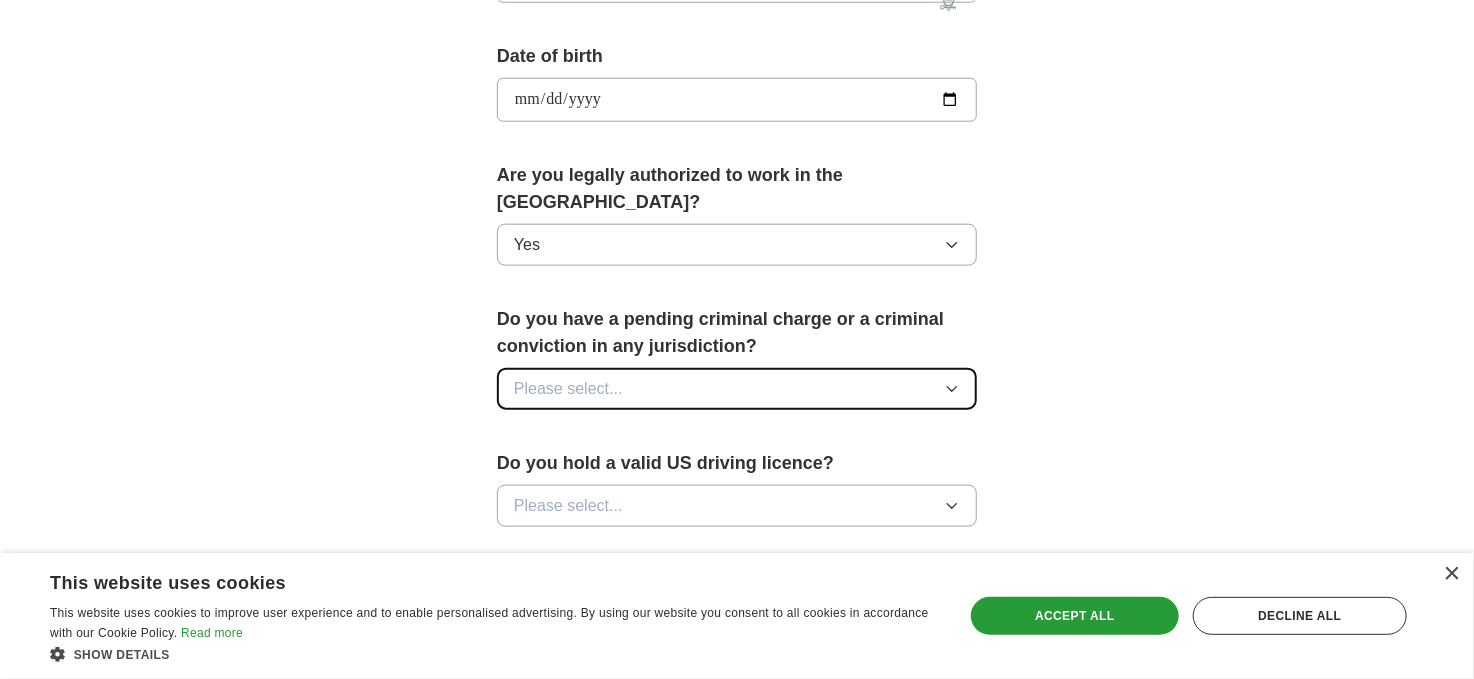 click 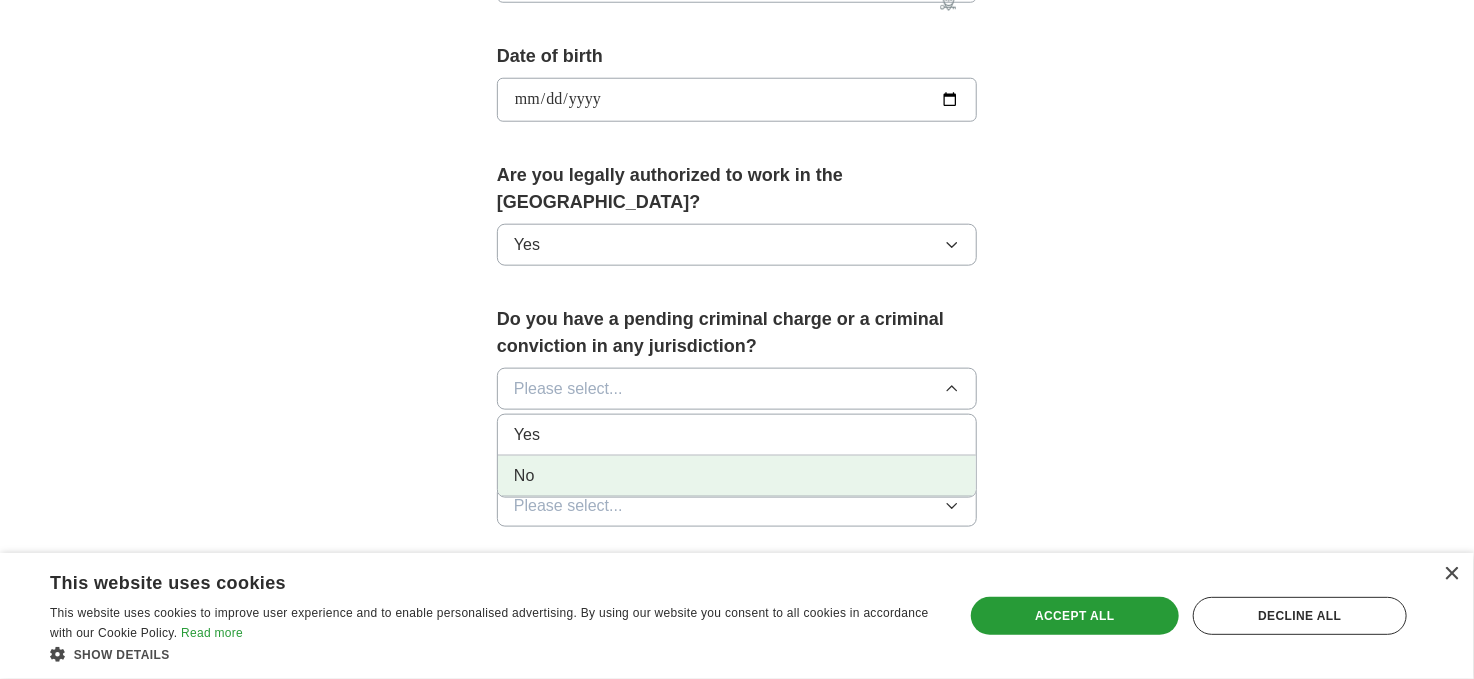 click on "No" at bounding box center (524, 476) 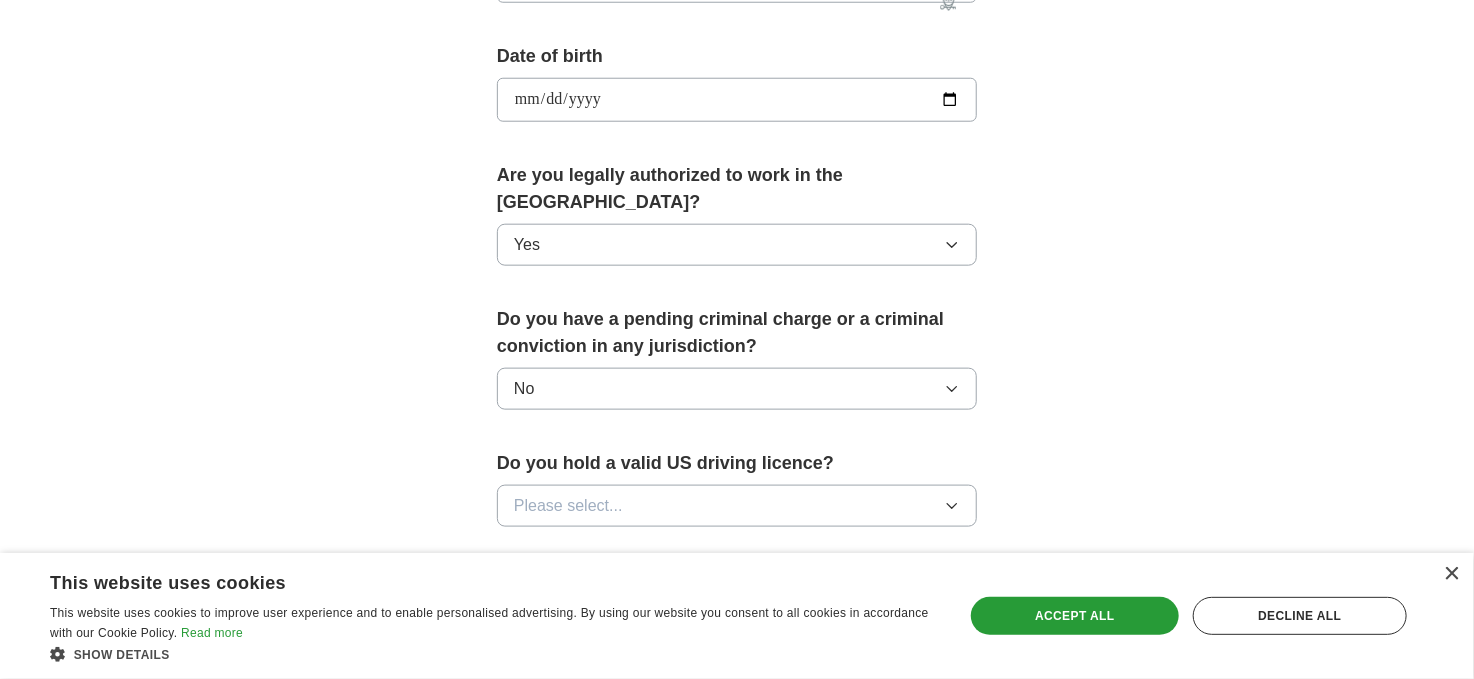 scroll, scrollTop: 1000, scrollLeft: 0, axis: vertical 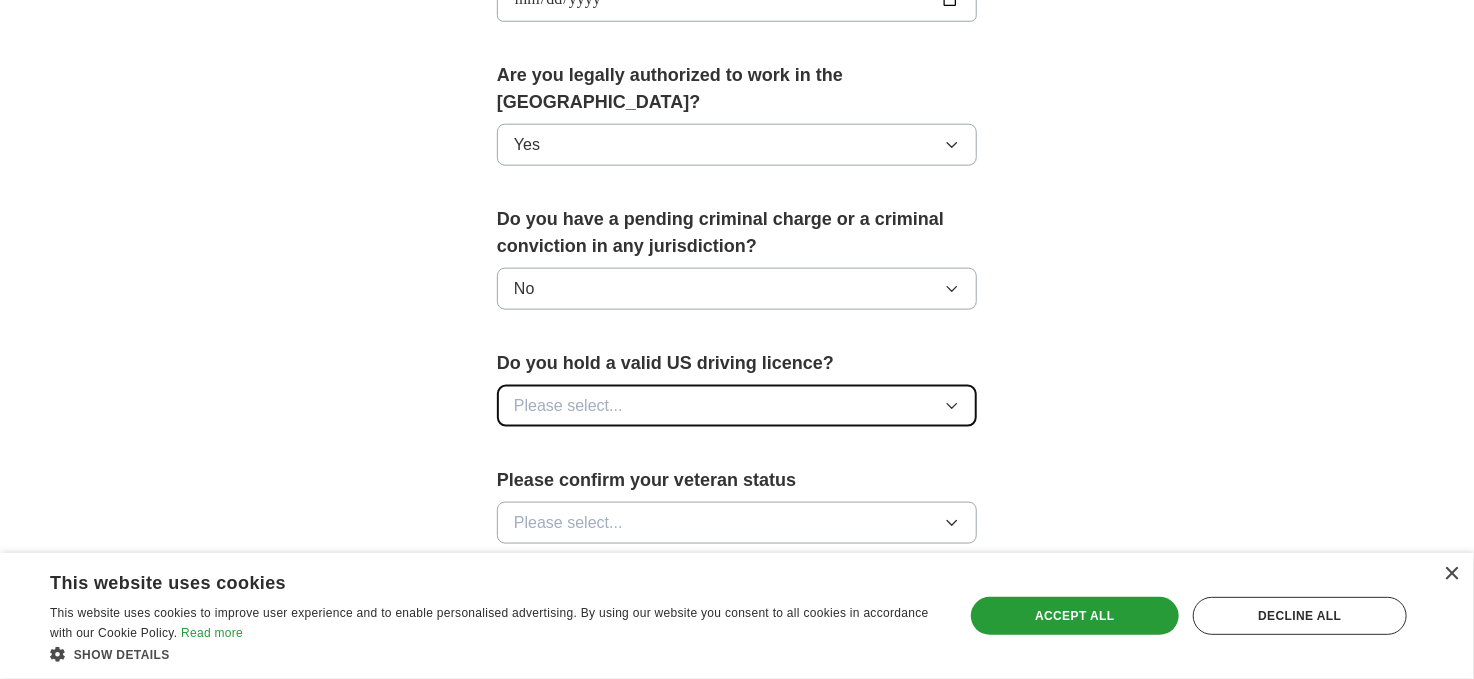 click 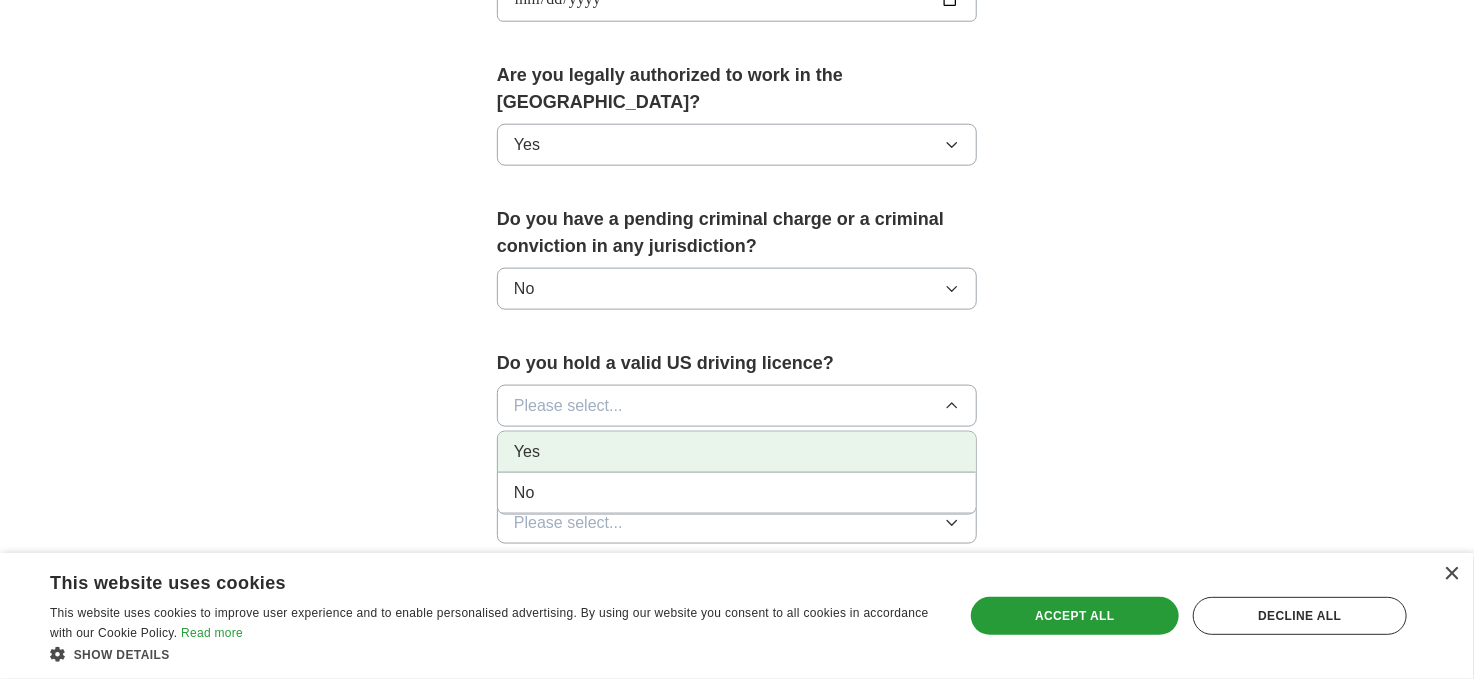 click on "Yes" at bounding box center (737, 452) 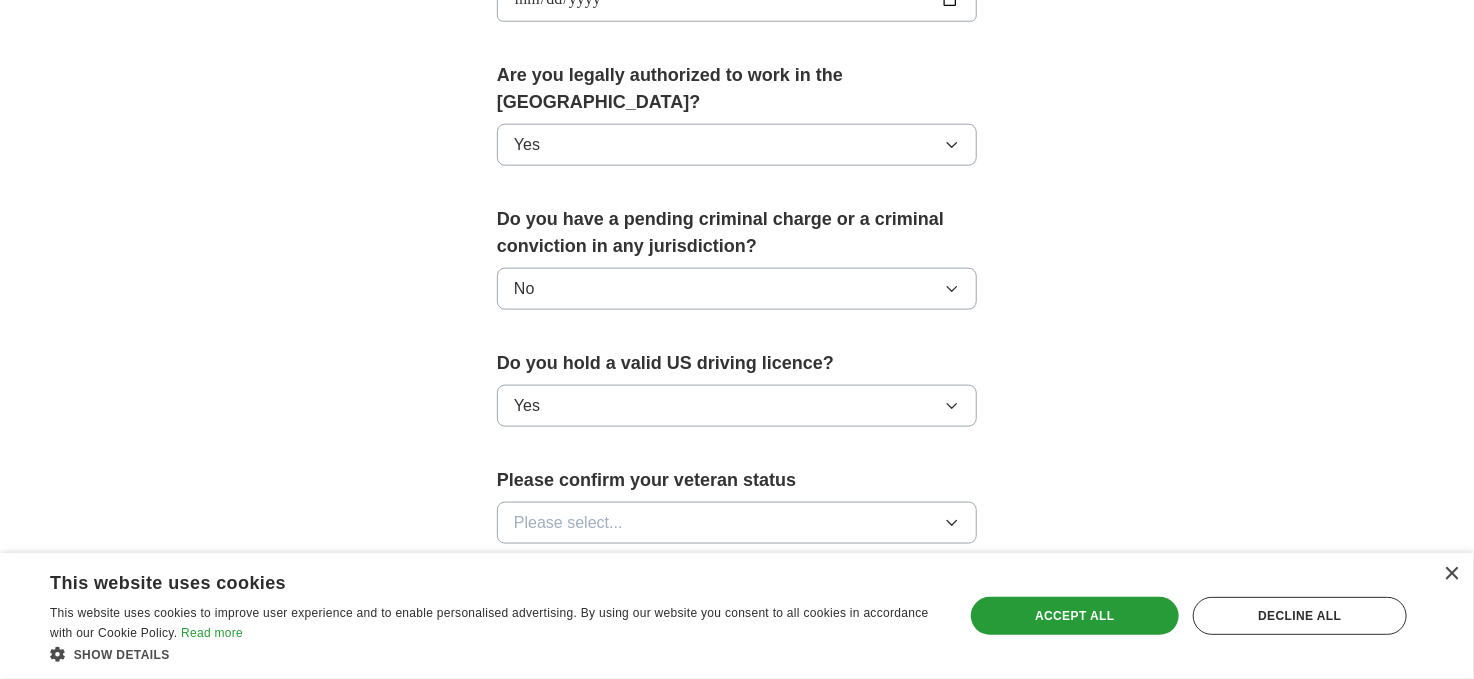 scroll, scrollTop: 1100, scrollLeft: 0, axis: vertical 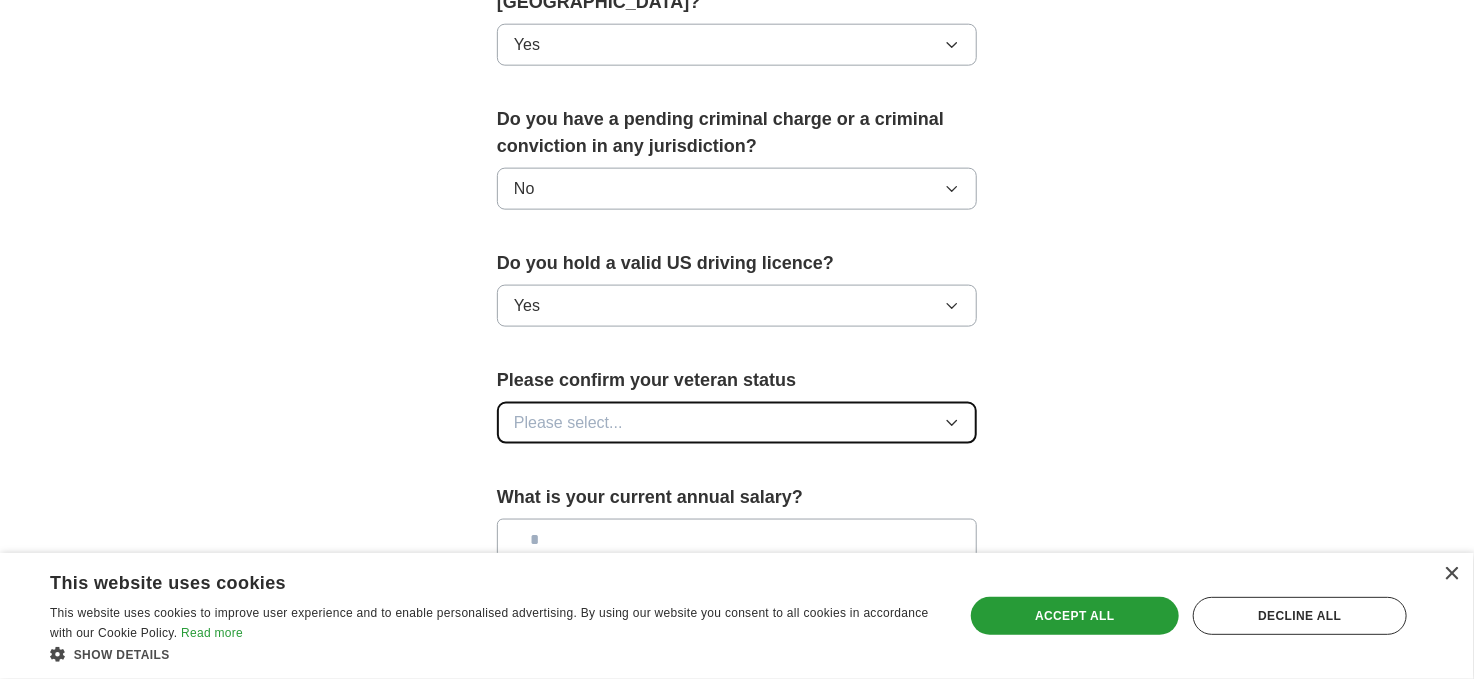 click 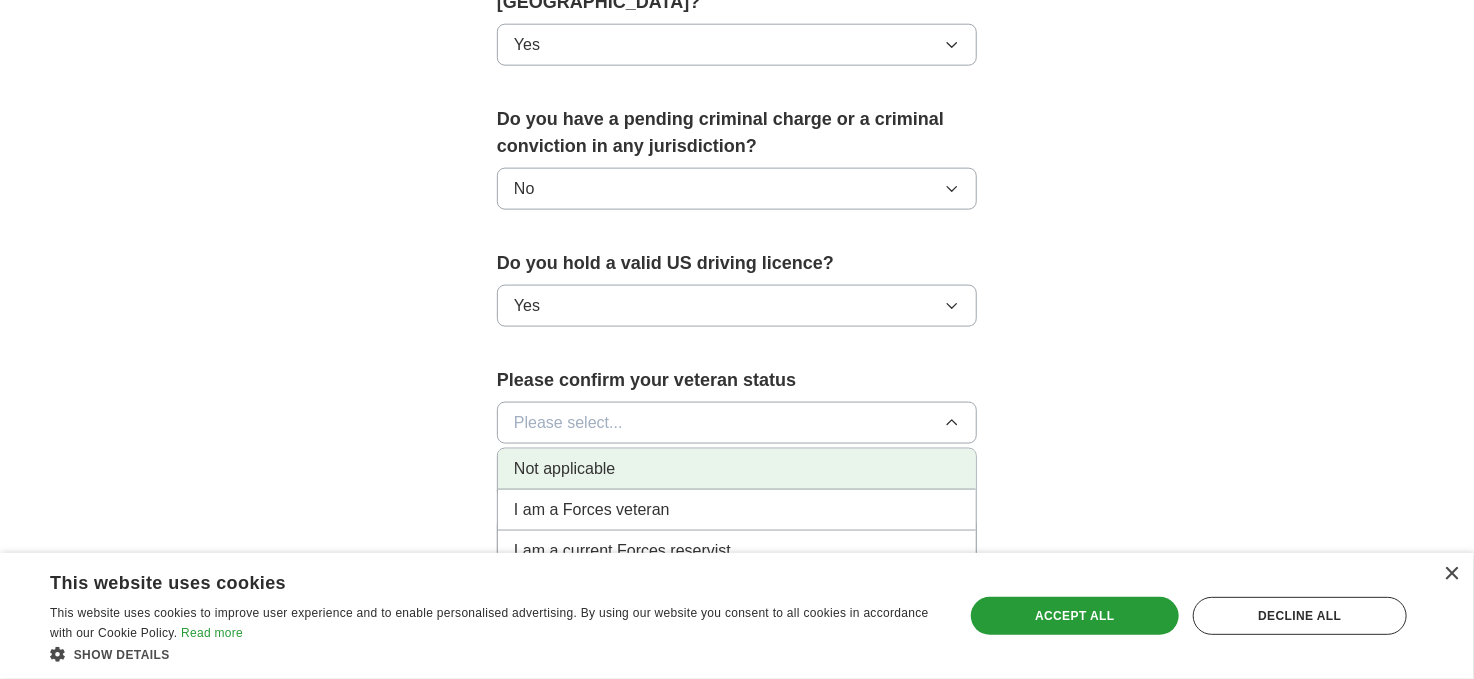click on "Not applicable" at bounding box center (737, 469) 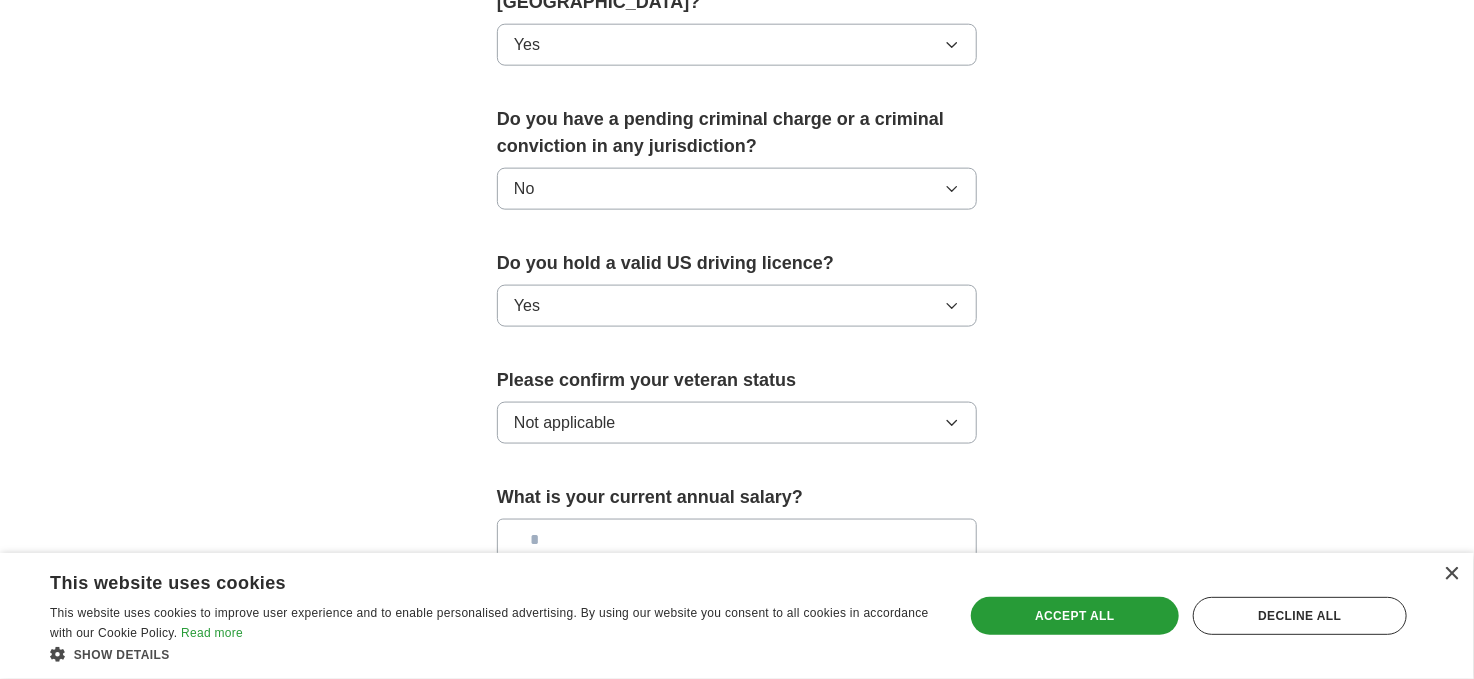 scroll, scrollTop: 1200, scrollLeft: 0, axis: vertical 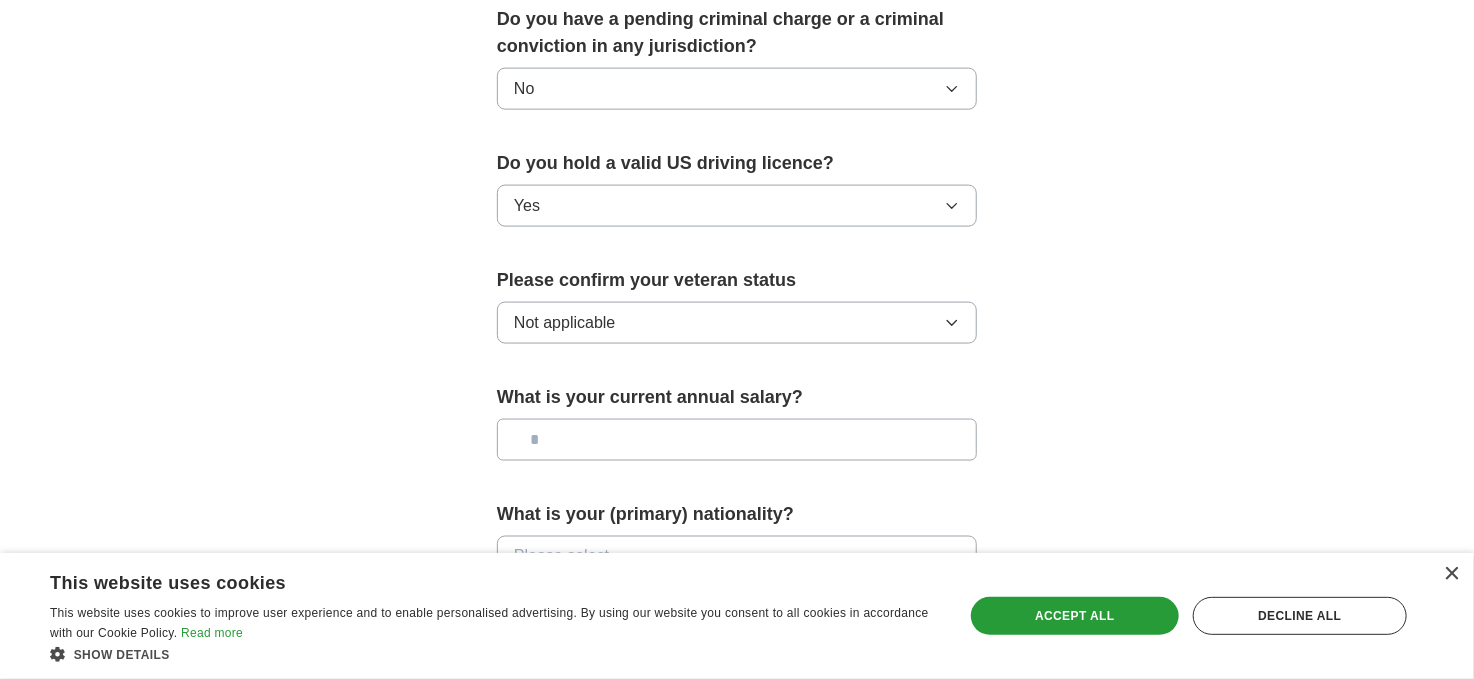 click at bounding box center [737, 440] 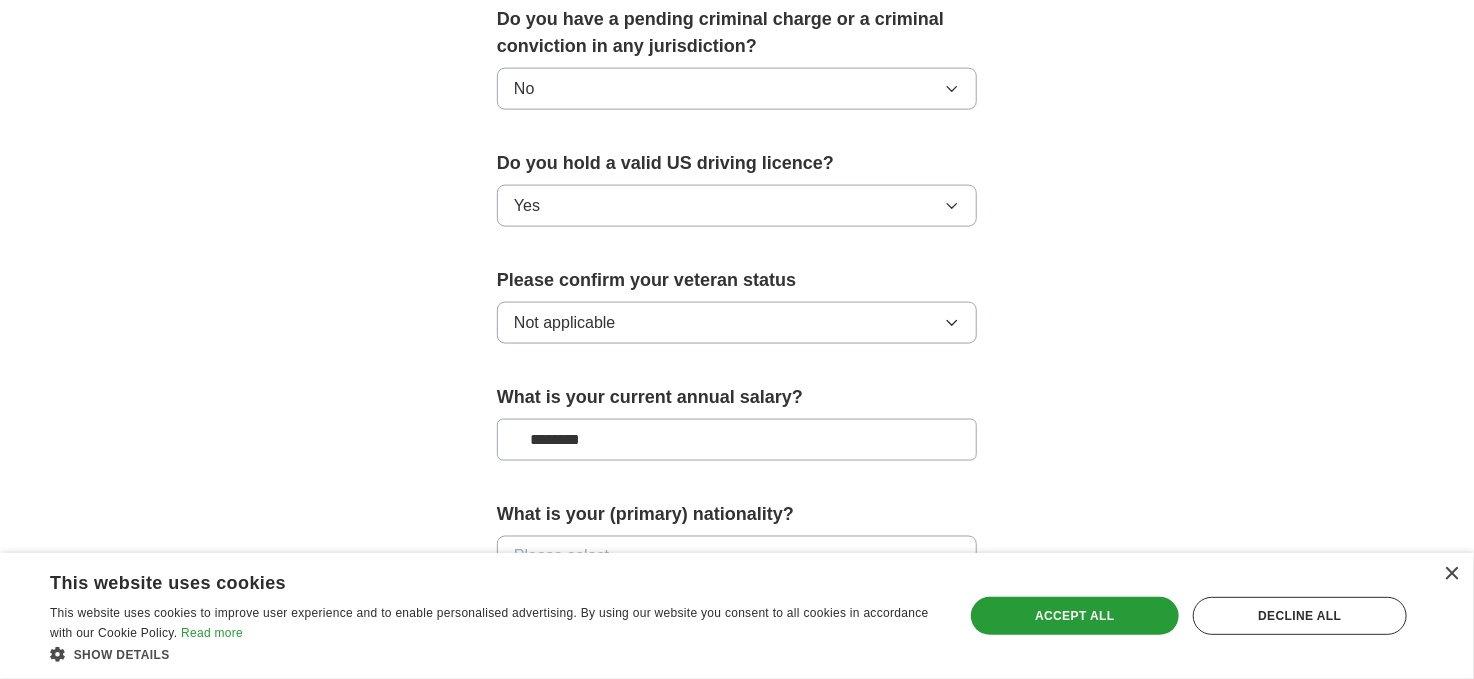 scroll, scrollTop: 1300, scrollLeft: 0, axis: vertical 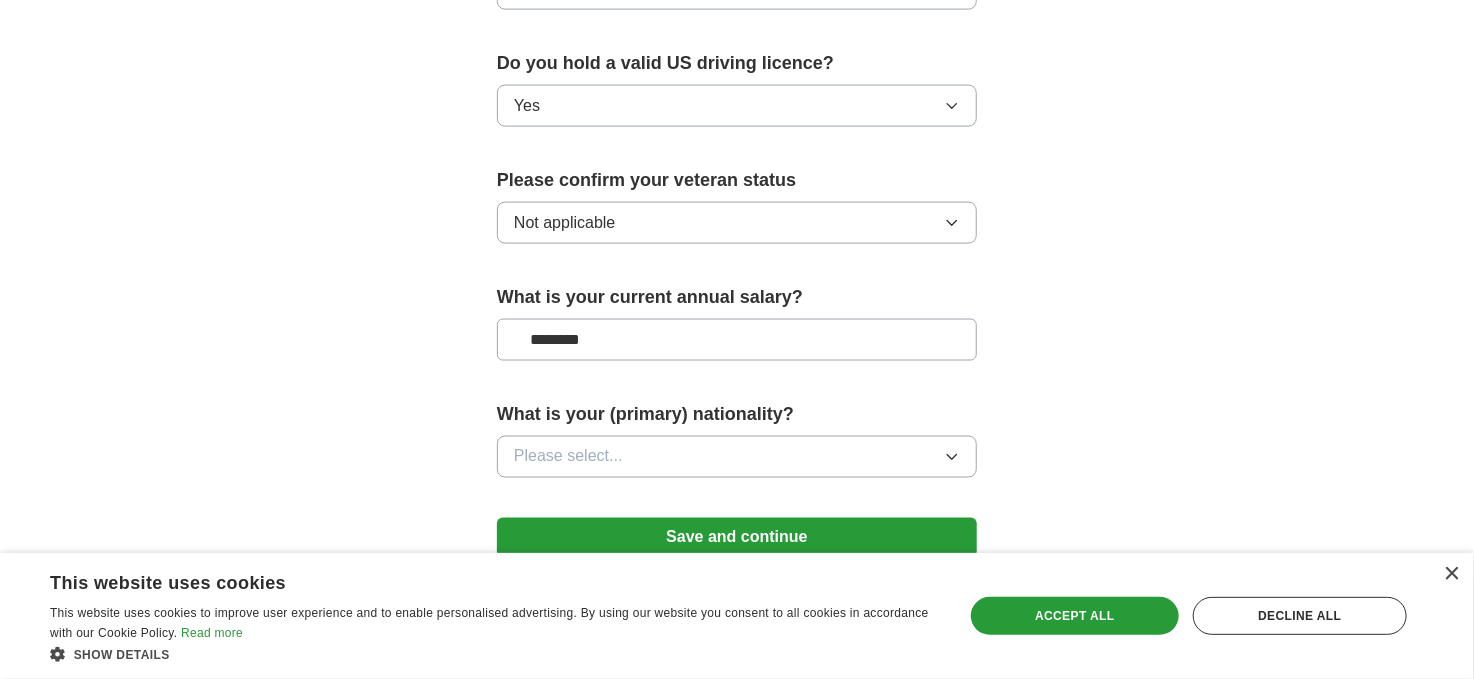 type on "********" 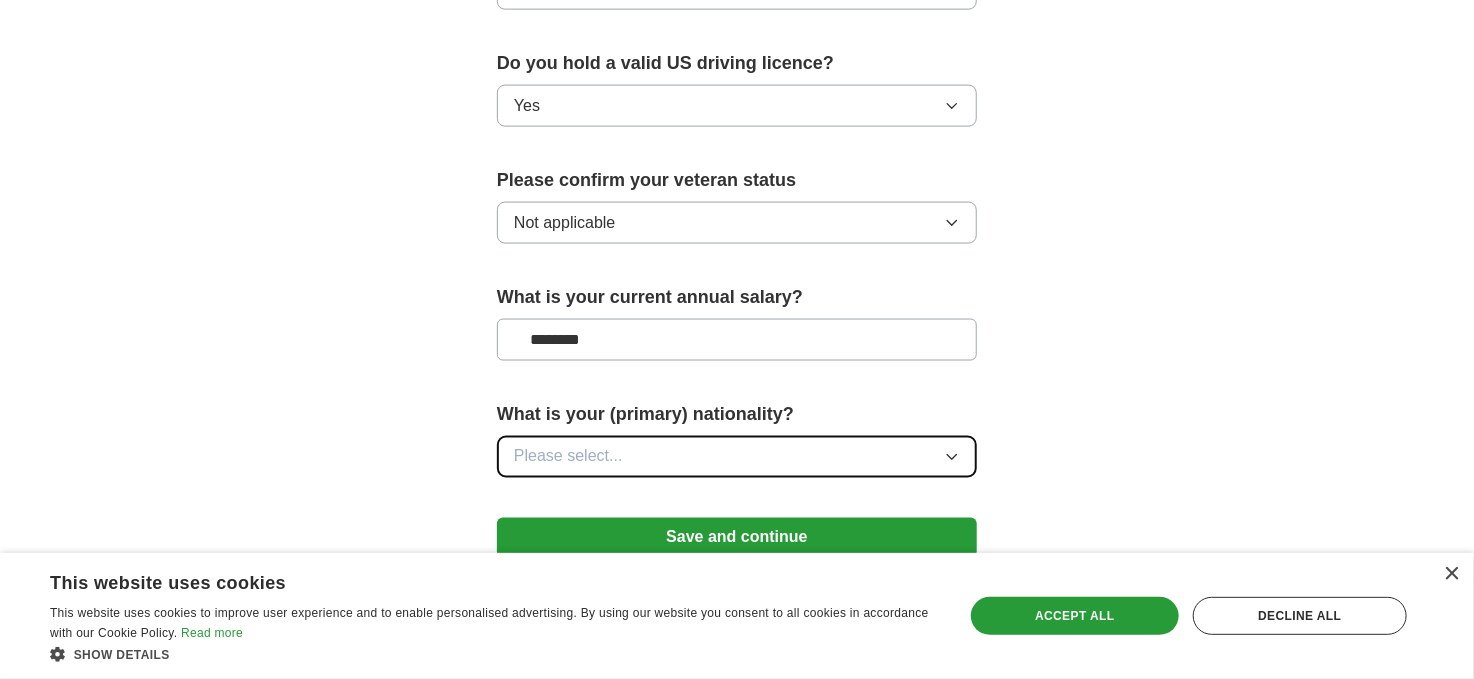 click on "Please select..." at bounding box center (737, 457) 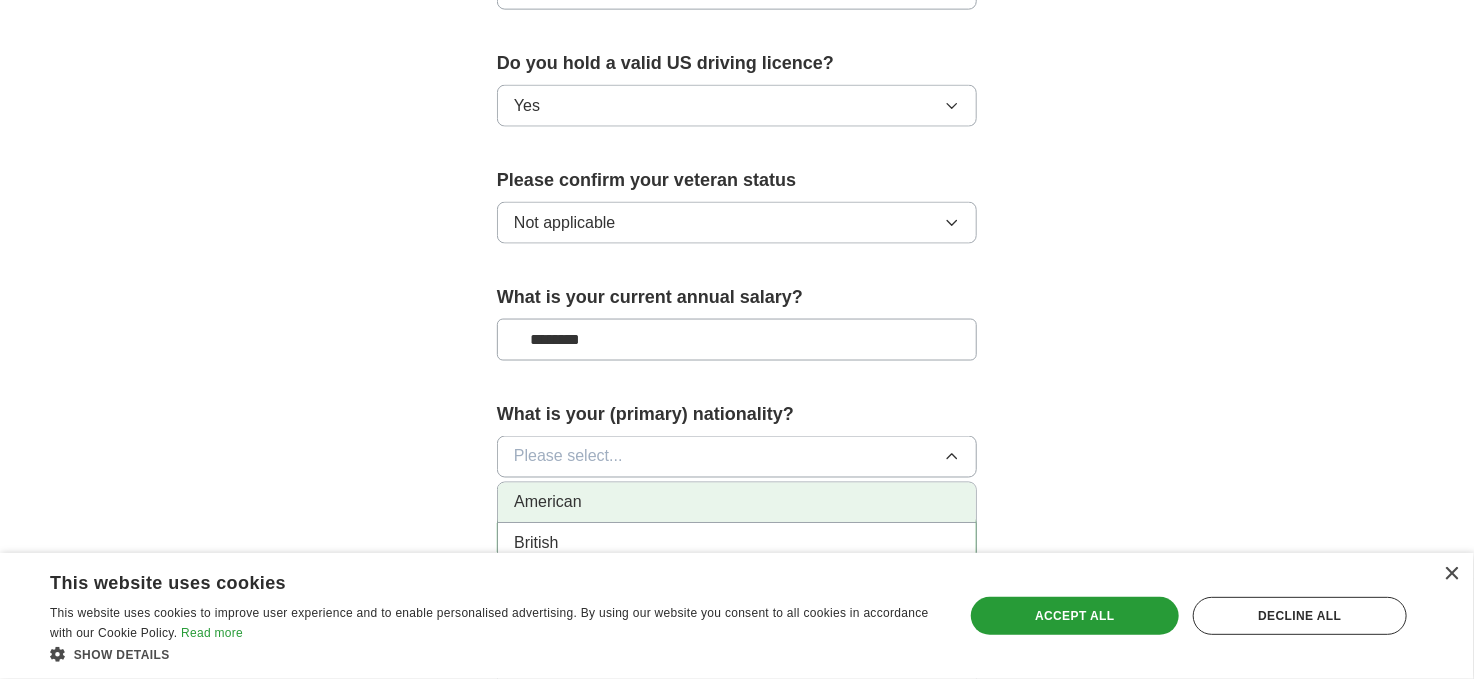 click on "American" at bounding box center [737, 503] 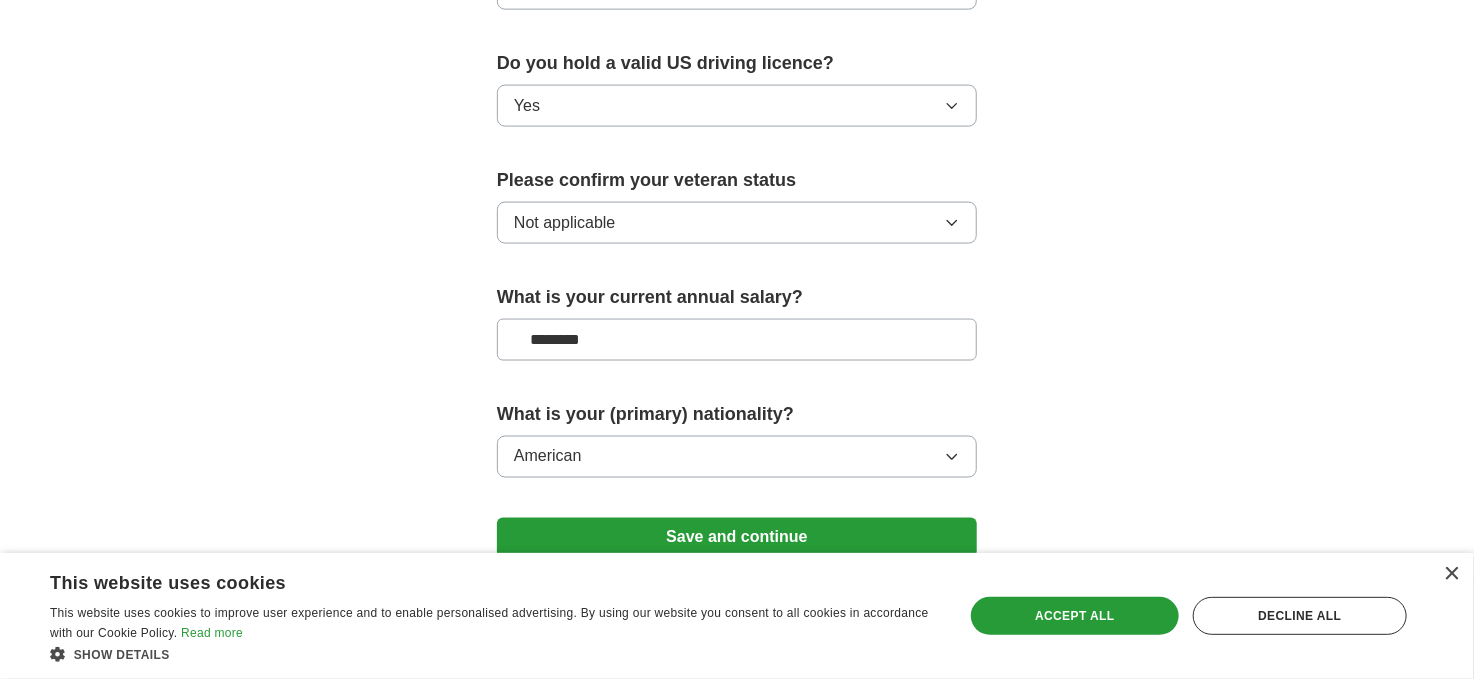 scroll, scrollTop: 1390, scrollLeft: 0, axis: vertical 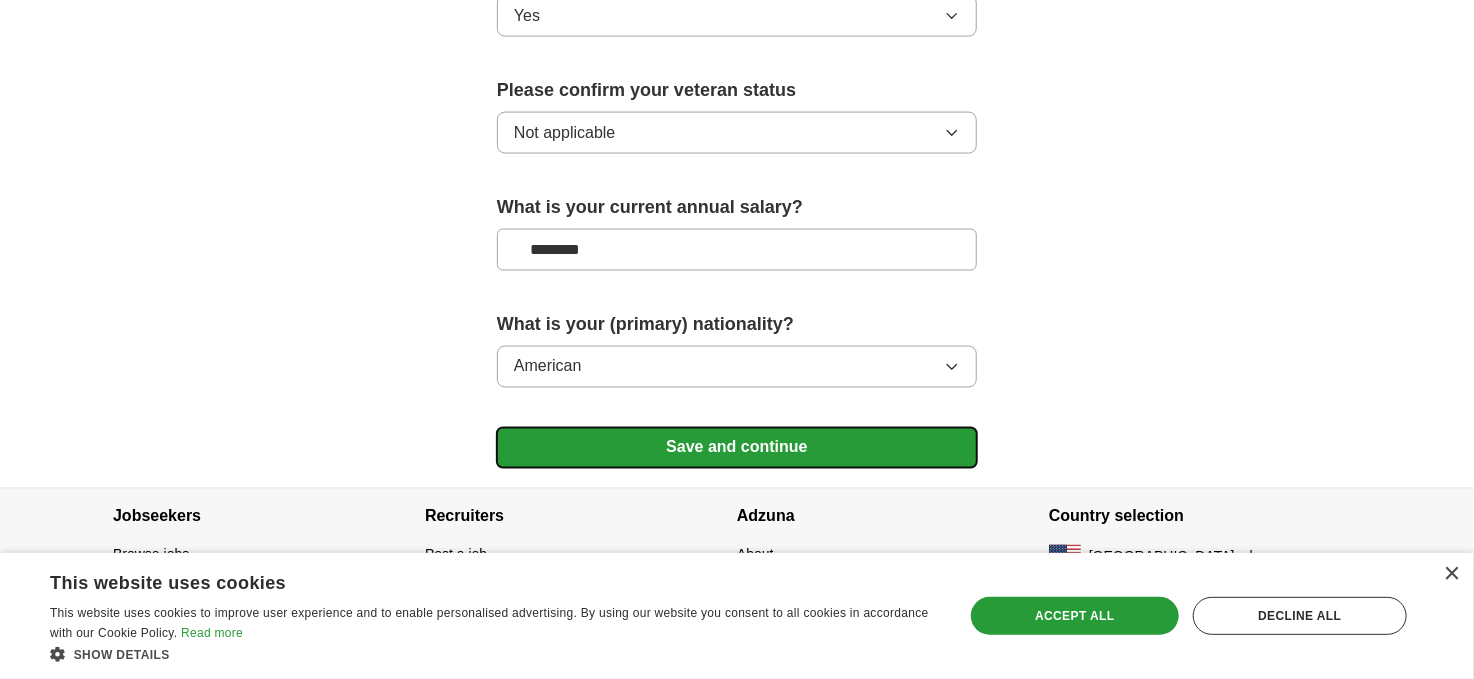 click on "Save and continue" at bounding box center (737, 448) 